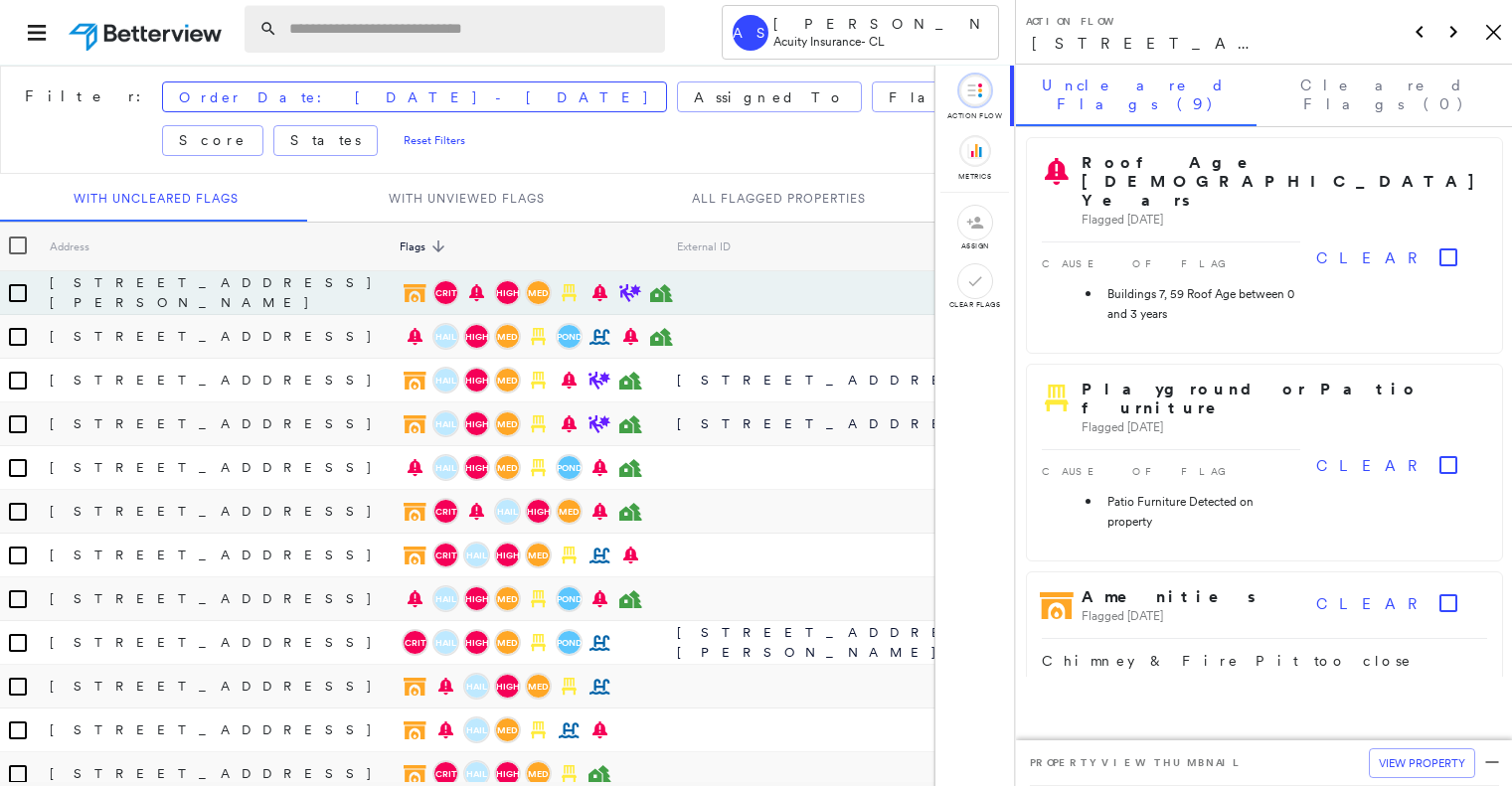 scroll, scrollTop: 0, scrollLeft: 0, axis: both 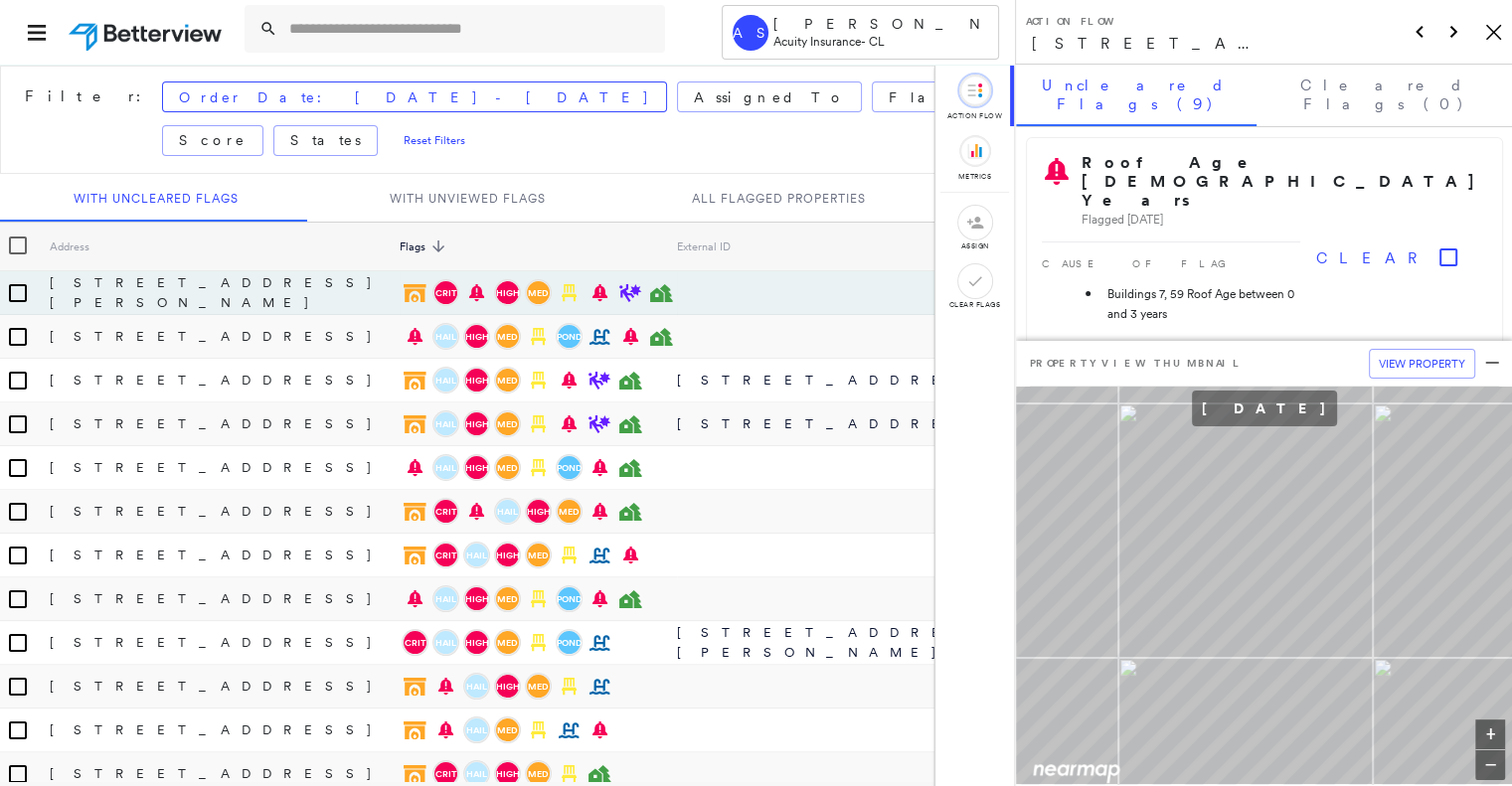 click on "Icon_Closemodal" 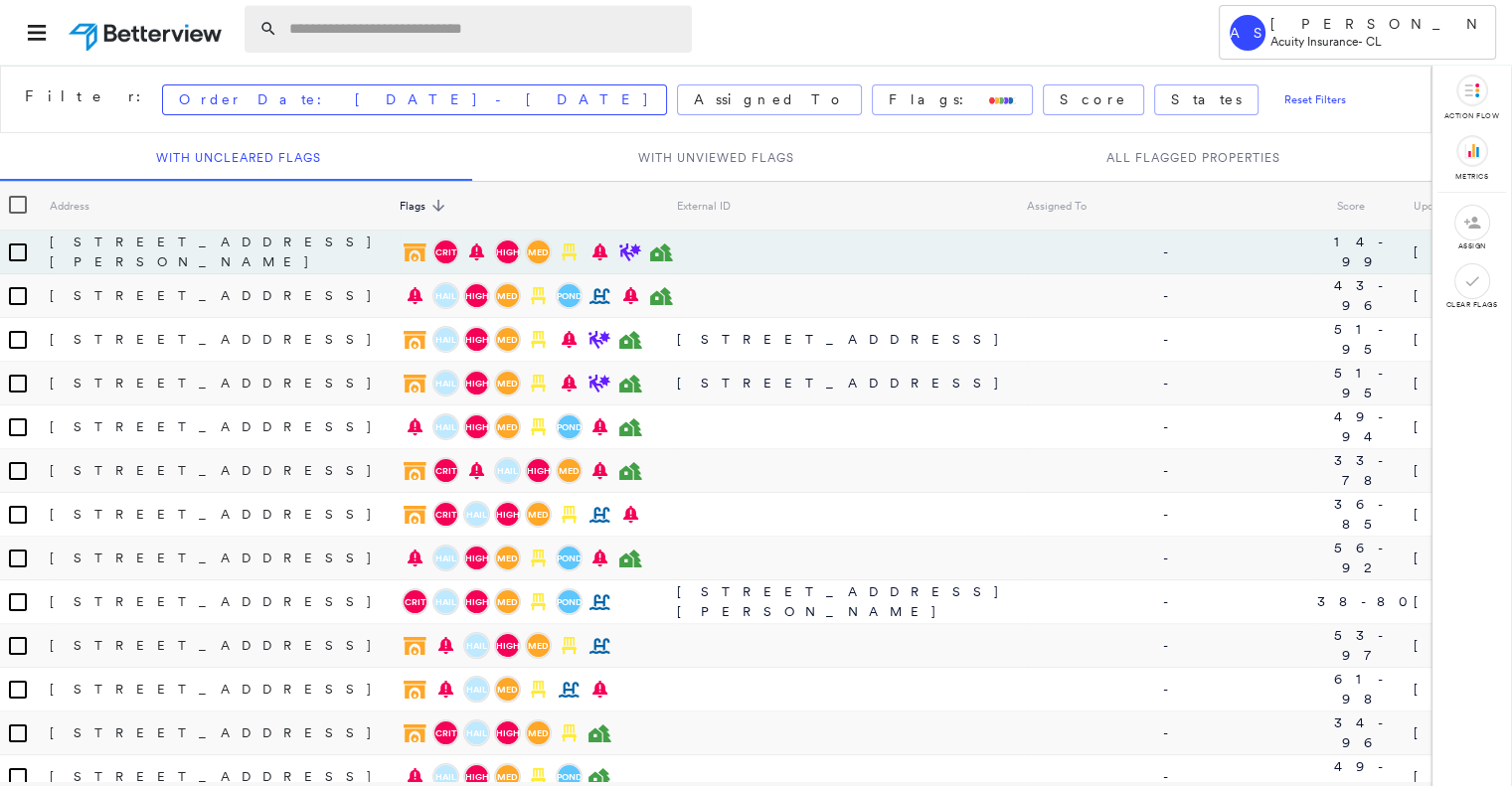 click at bounding box center (484, 29) 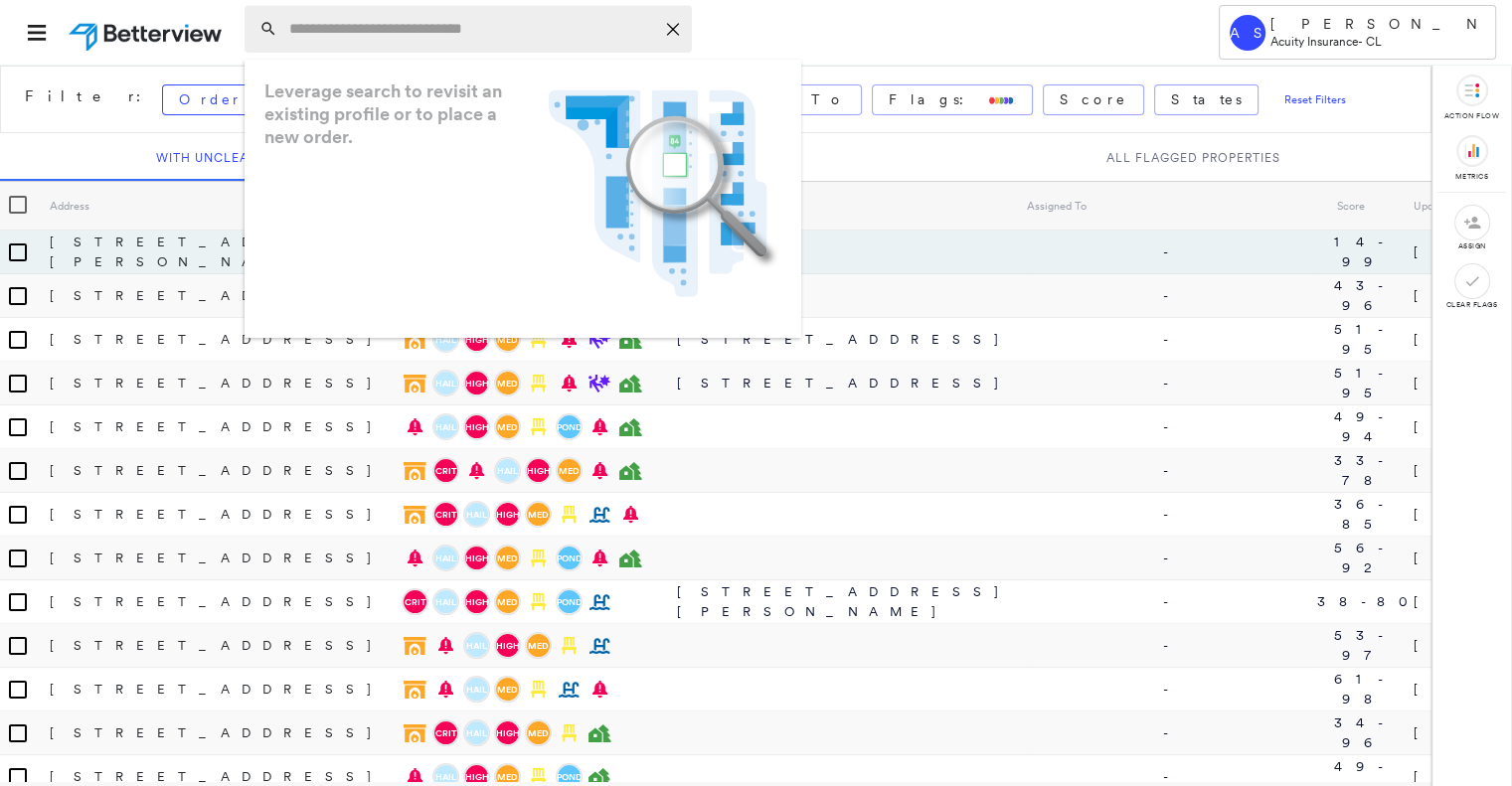 paste on "**********" 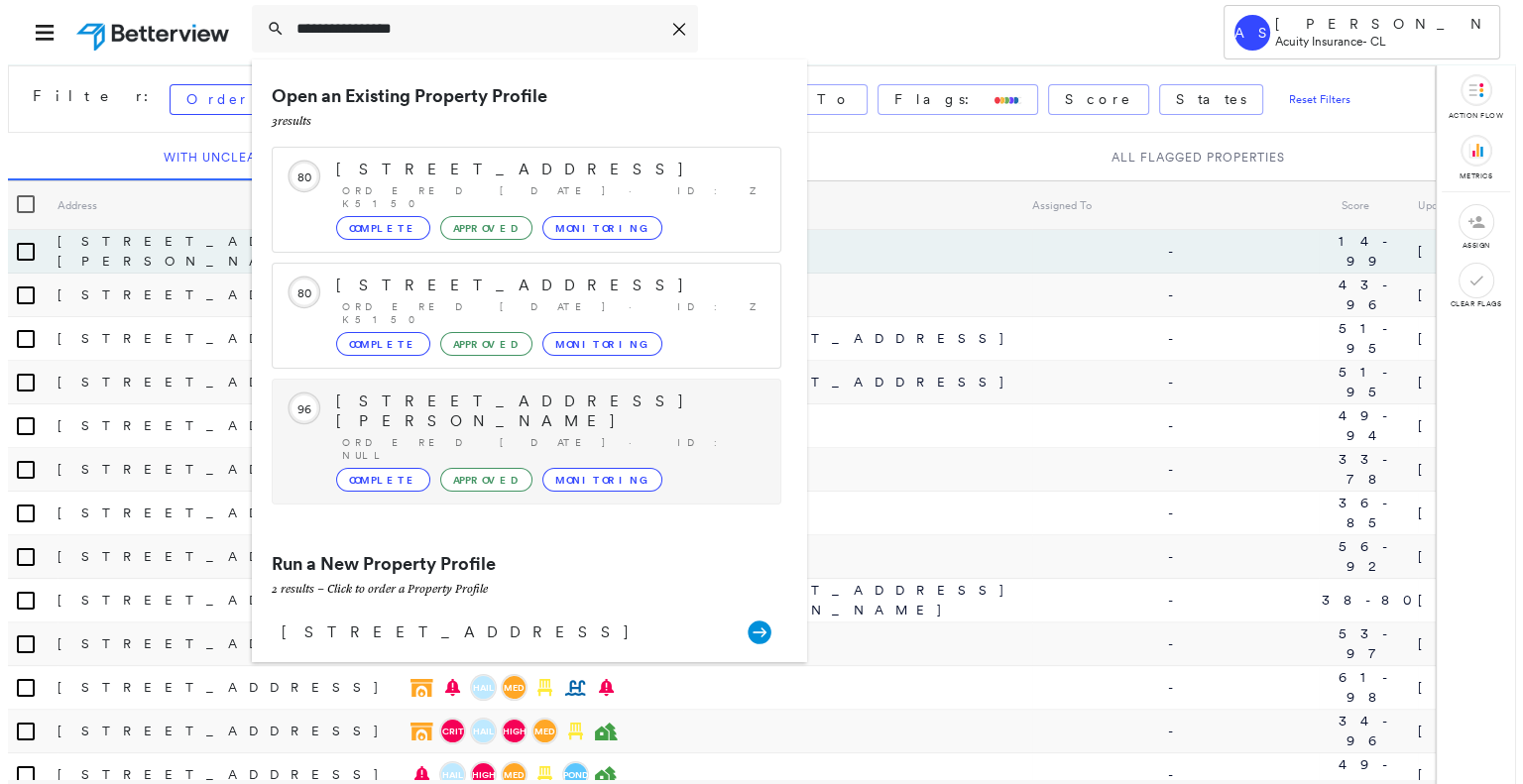 scroll, scrollTop: 40, scrollLeft: 0, axis: vertical 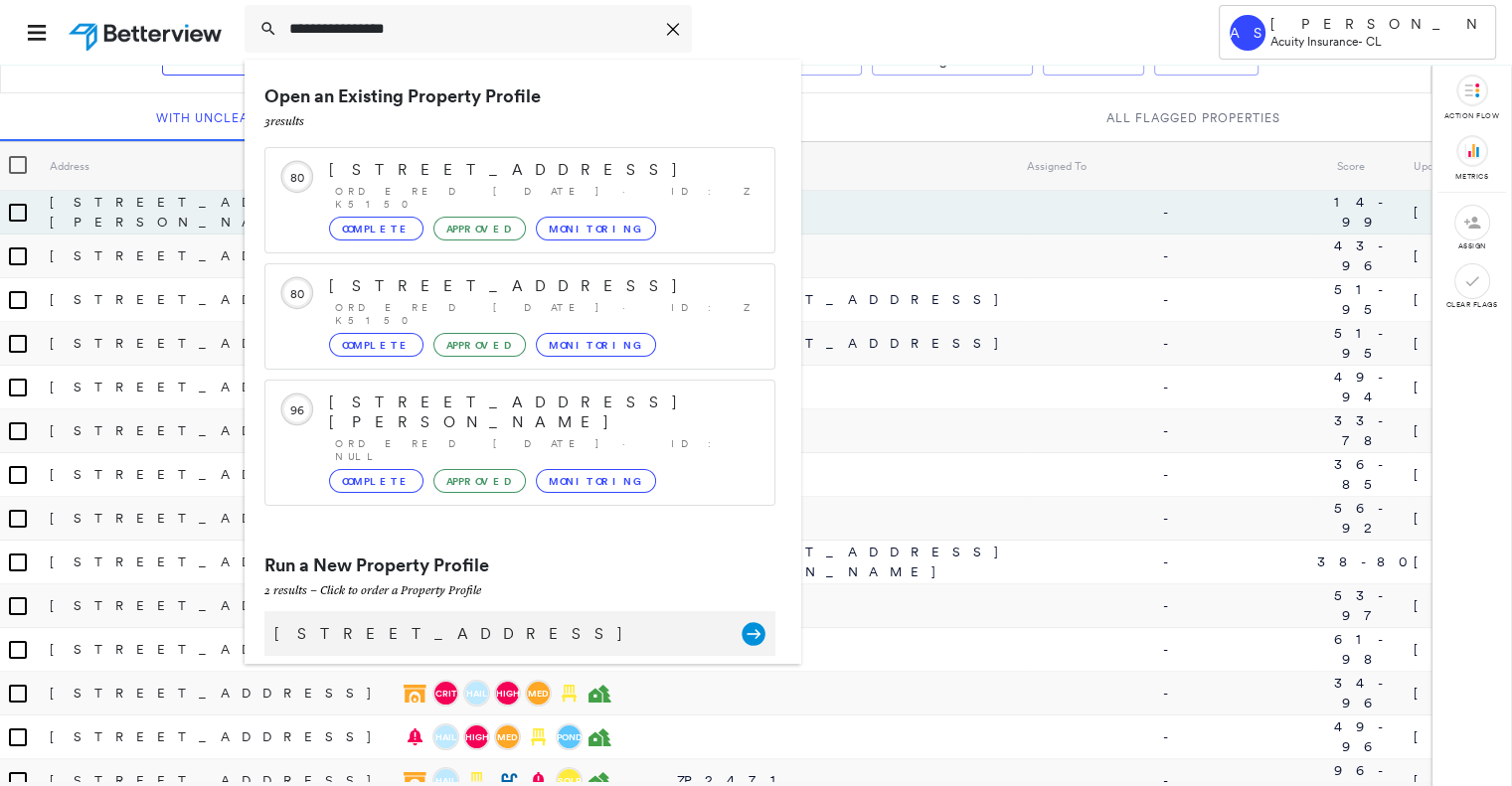 type on "**********" 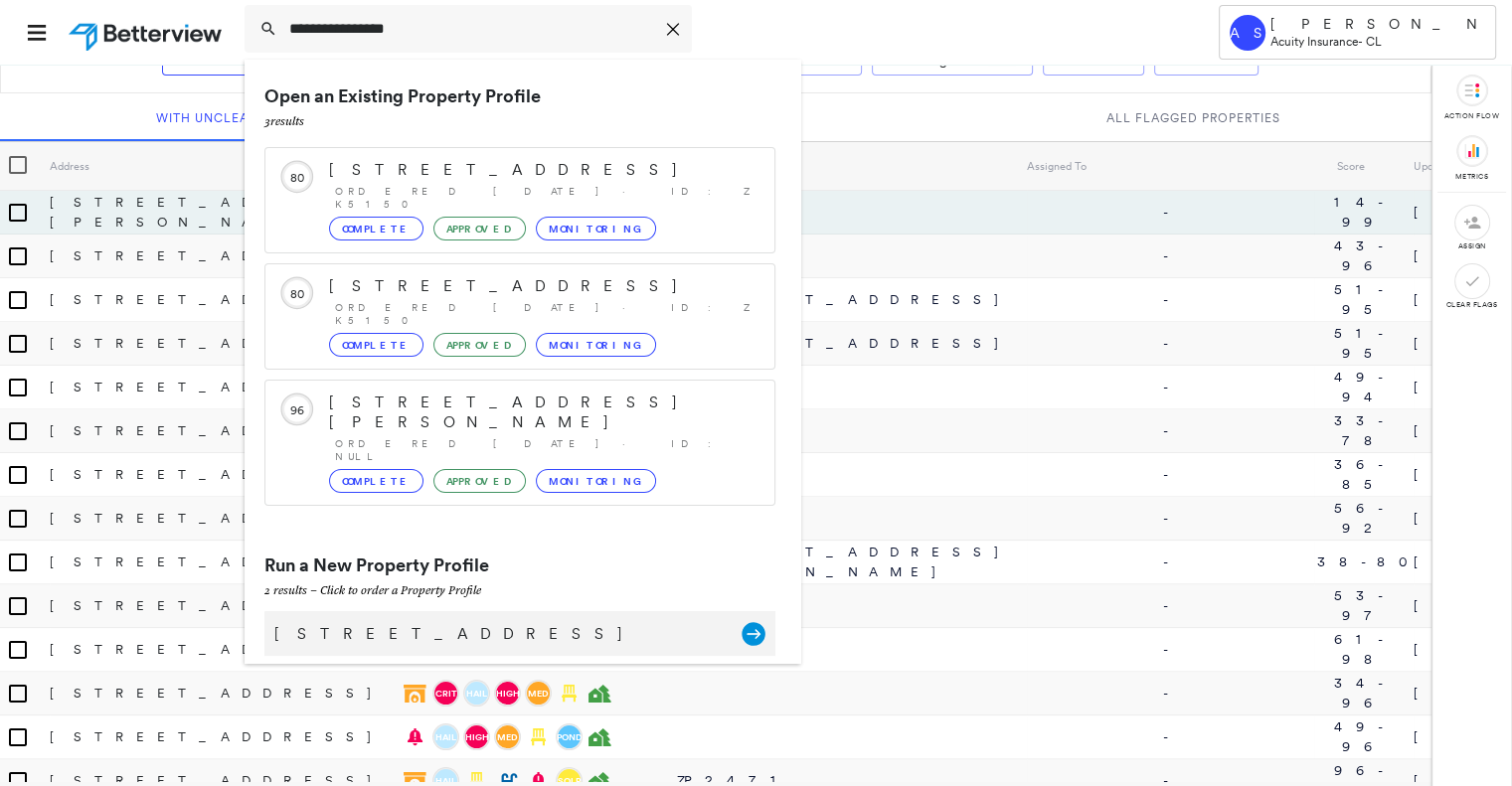 click on "[STREET_ADDRESS]" at bounding box center [498, 634] 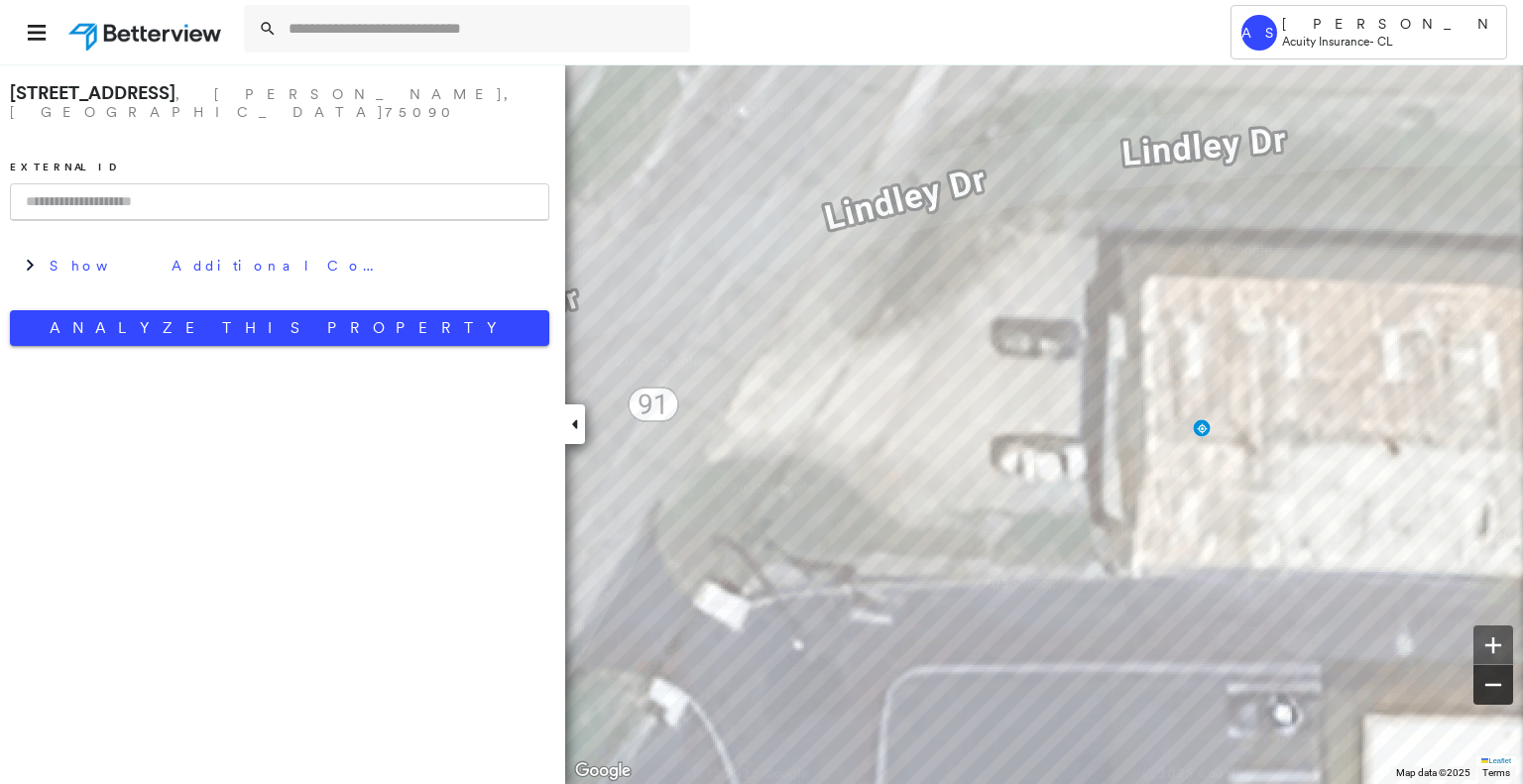 click at bounding box center [1493, 685] 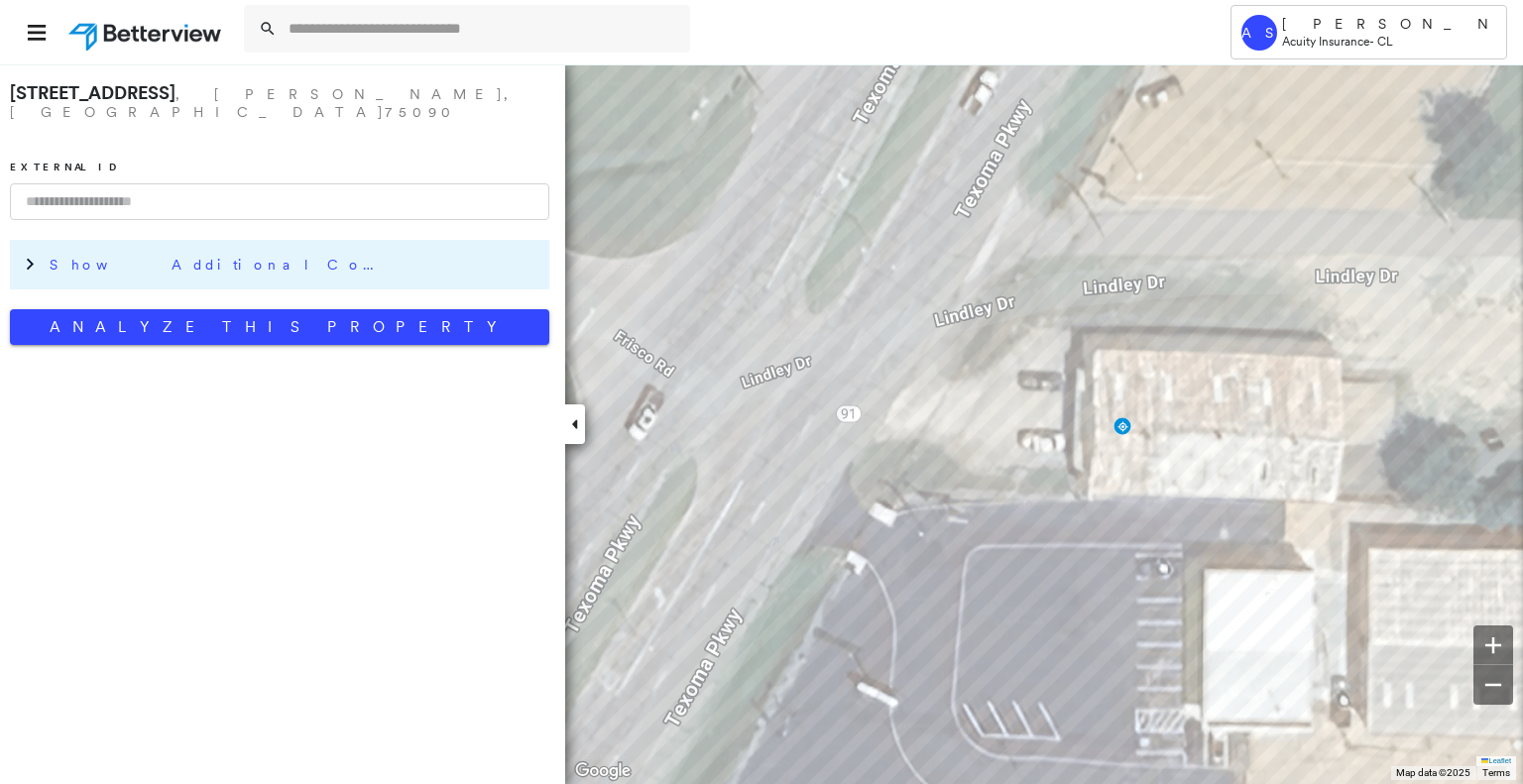 click on "Show Additional Company Data" at bounding box center [218, 265] 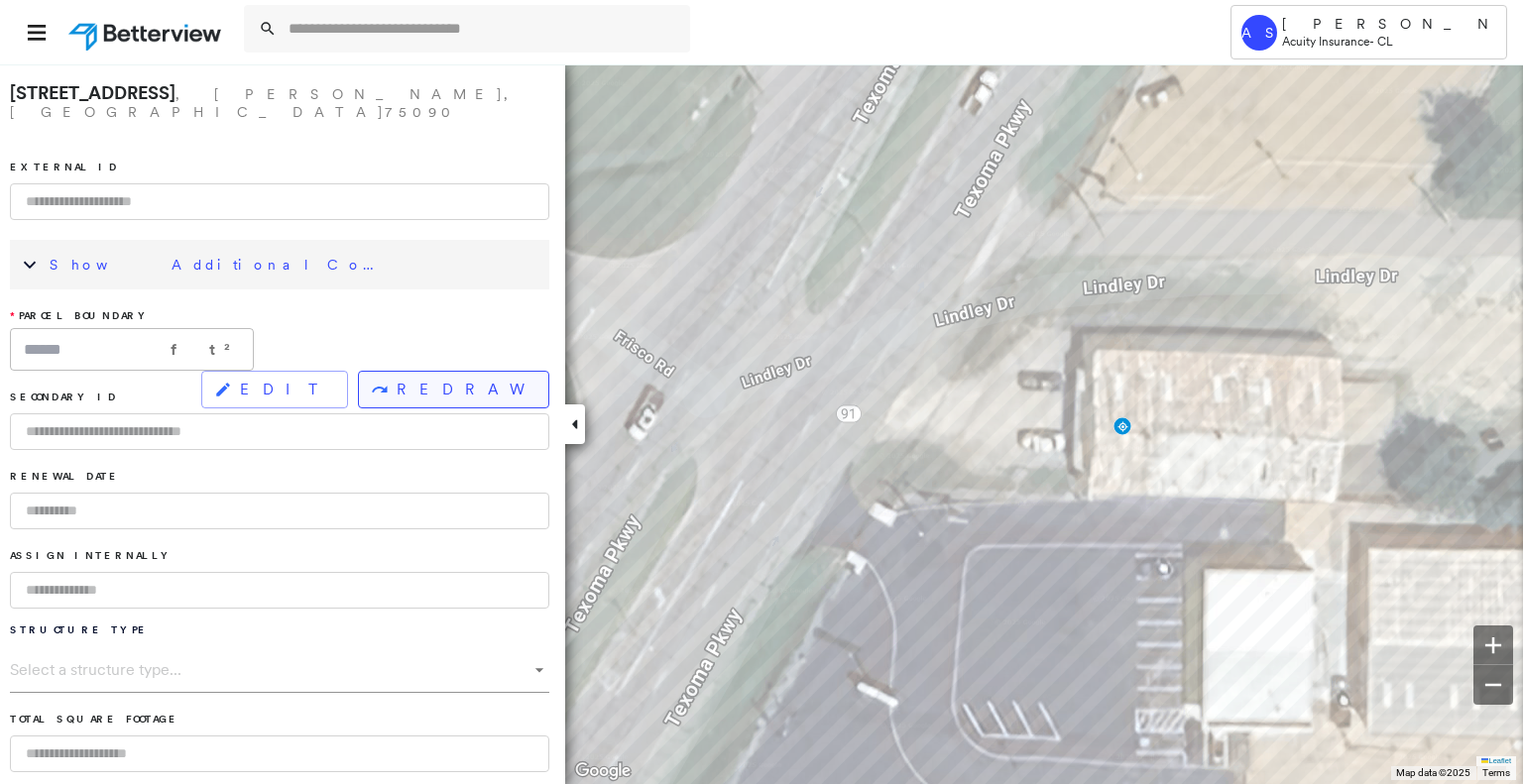click on "REDRAW" at bounding box center (464, 390) 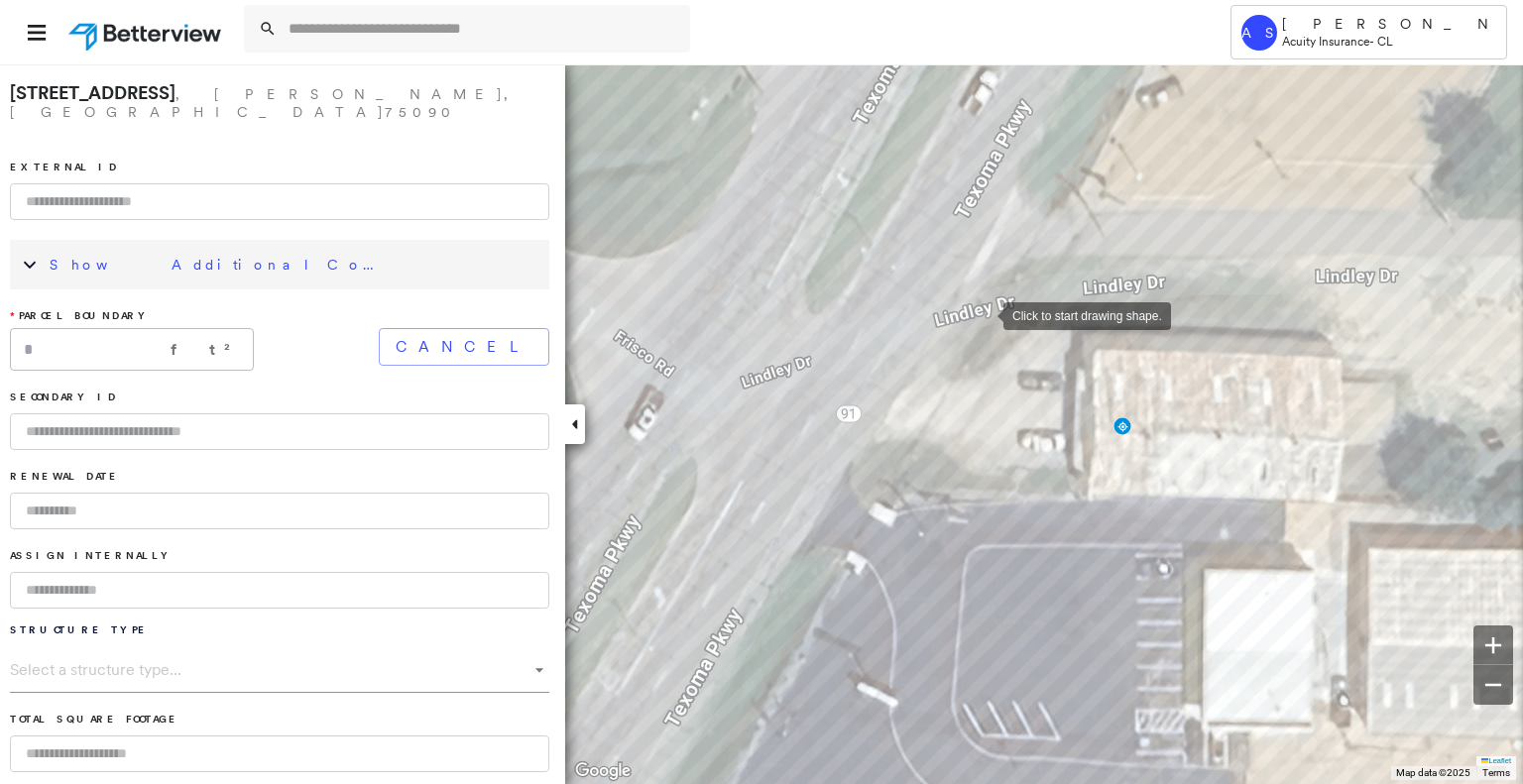 click at bounding box center (984, 314) 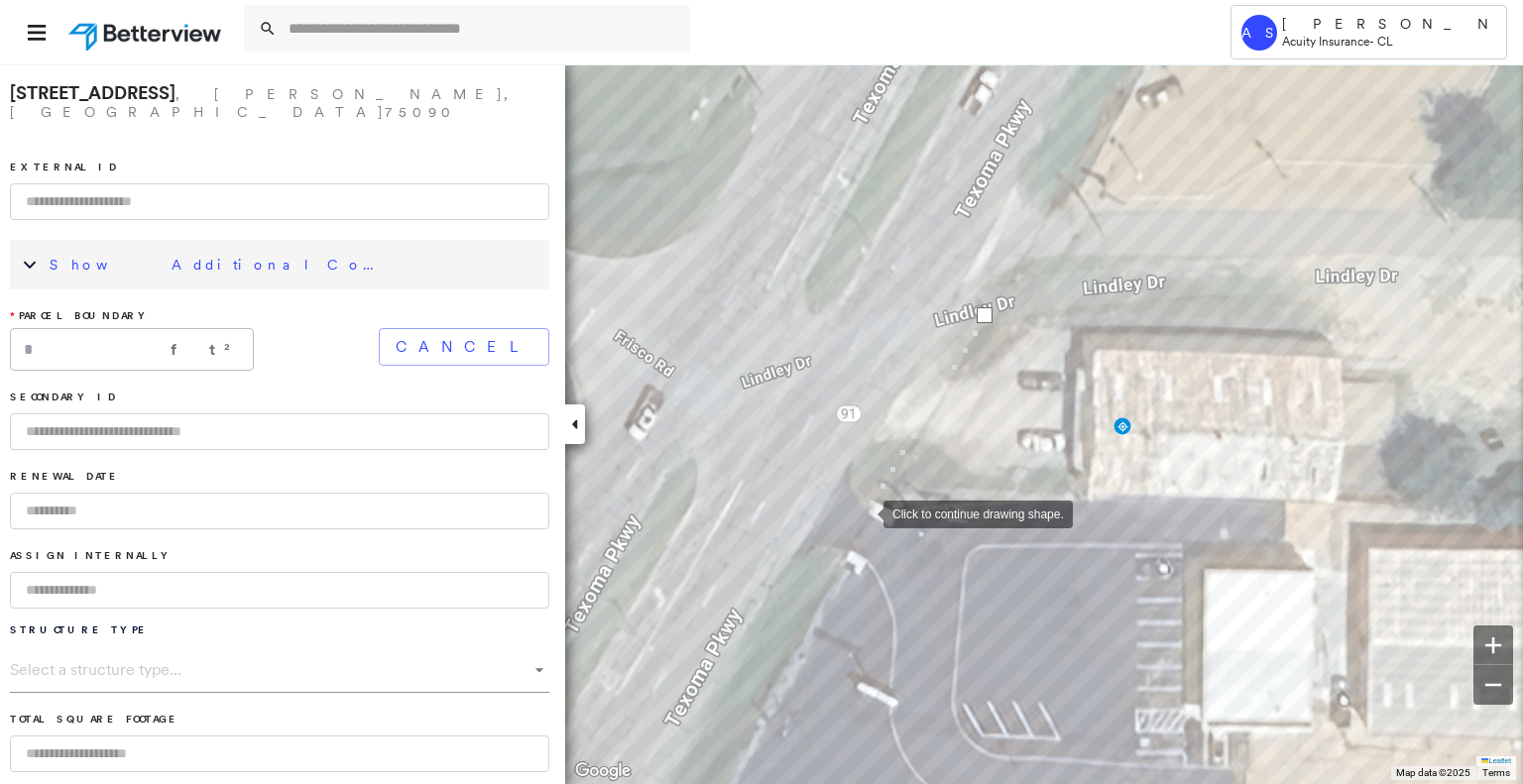 click at bounding box center (864, 512) 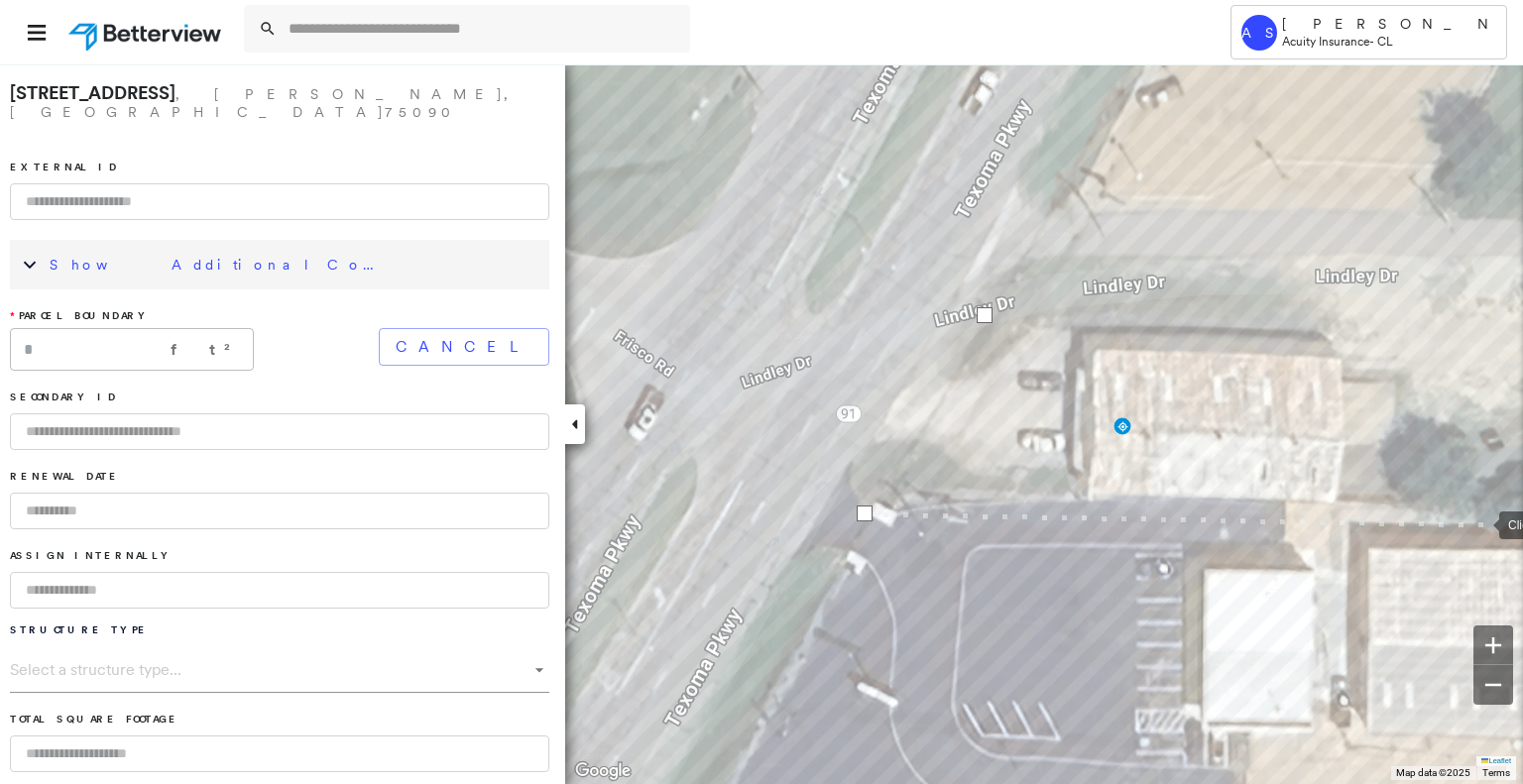click at bounding box center (1479, 523) 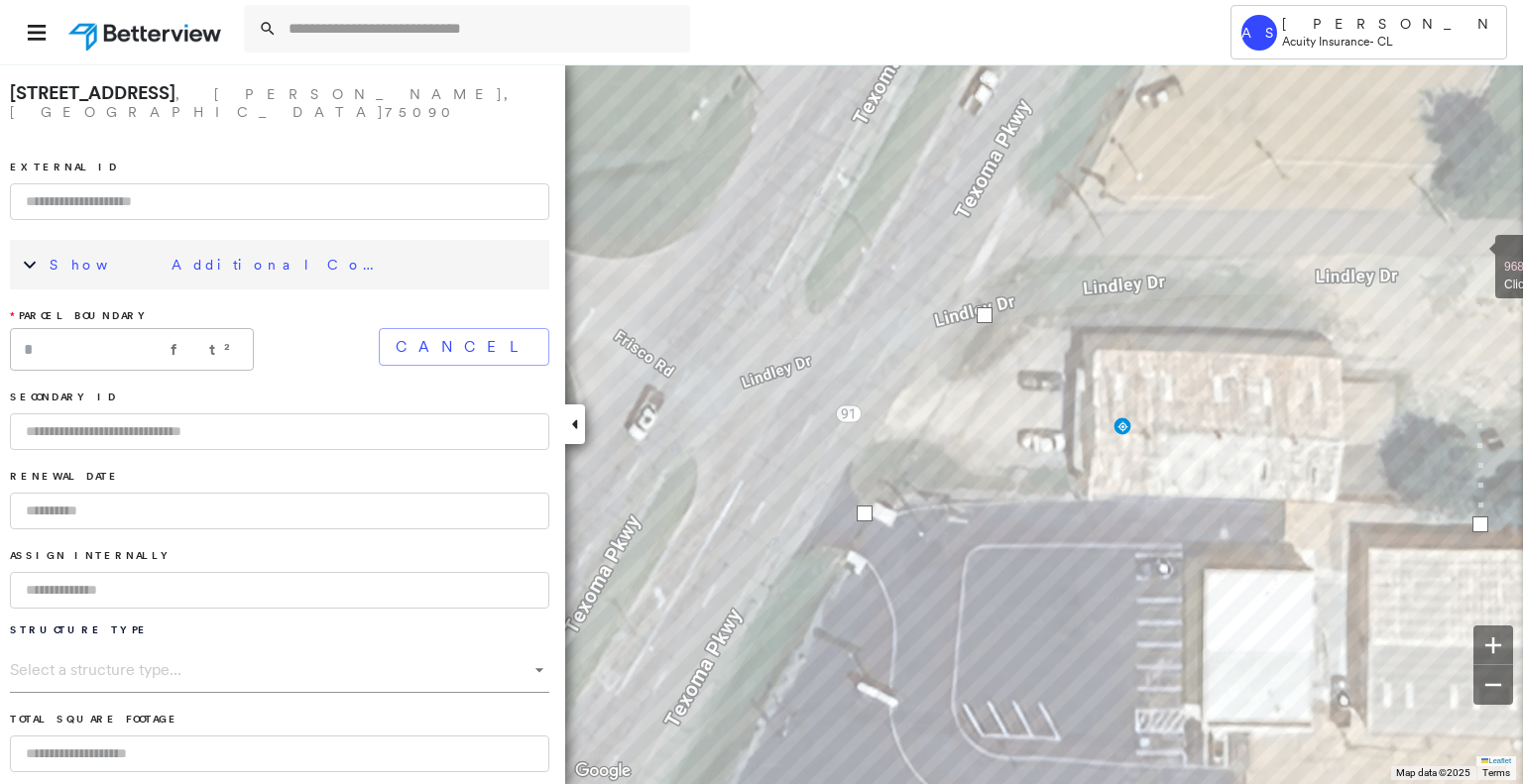 click at bounding box center [1475, 256] 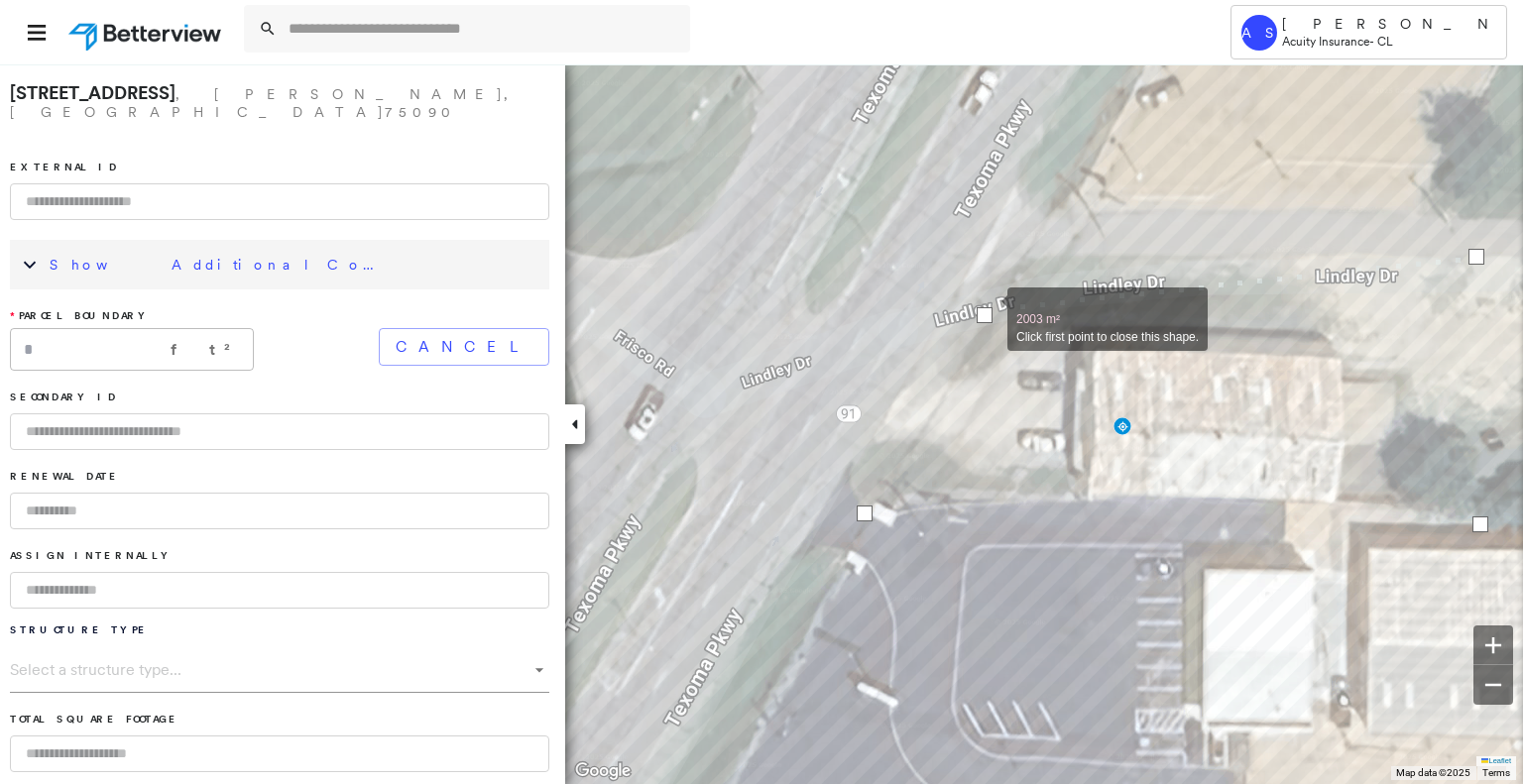 click at bounding box center (985, 315) 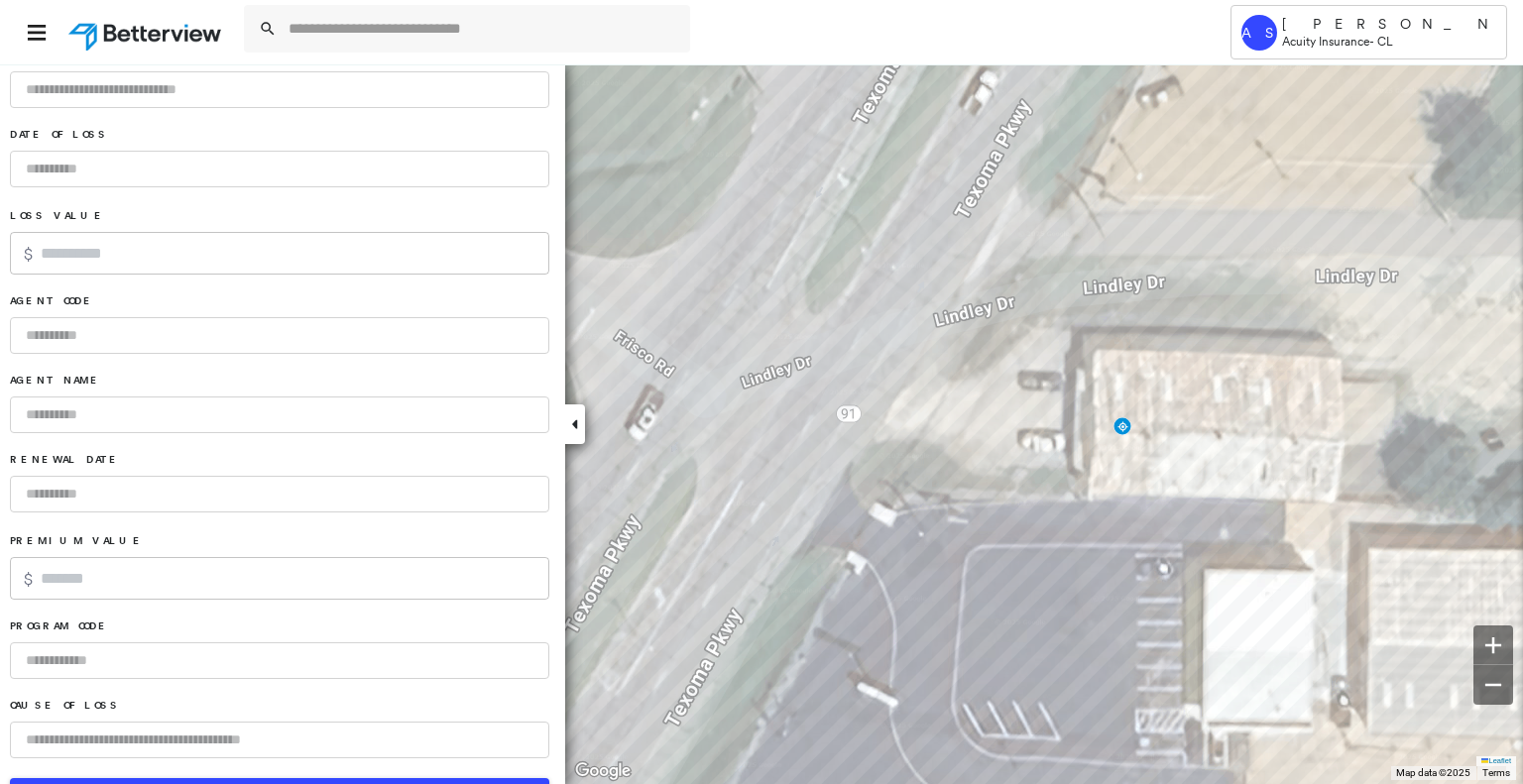 scroll, scrollTop: 1158, scrollLeft: 0, axis: vertical 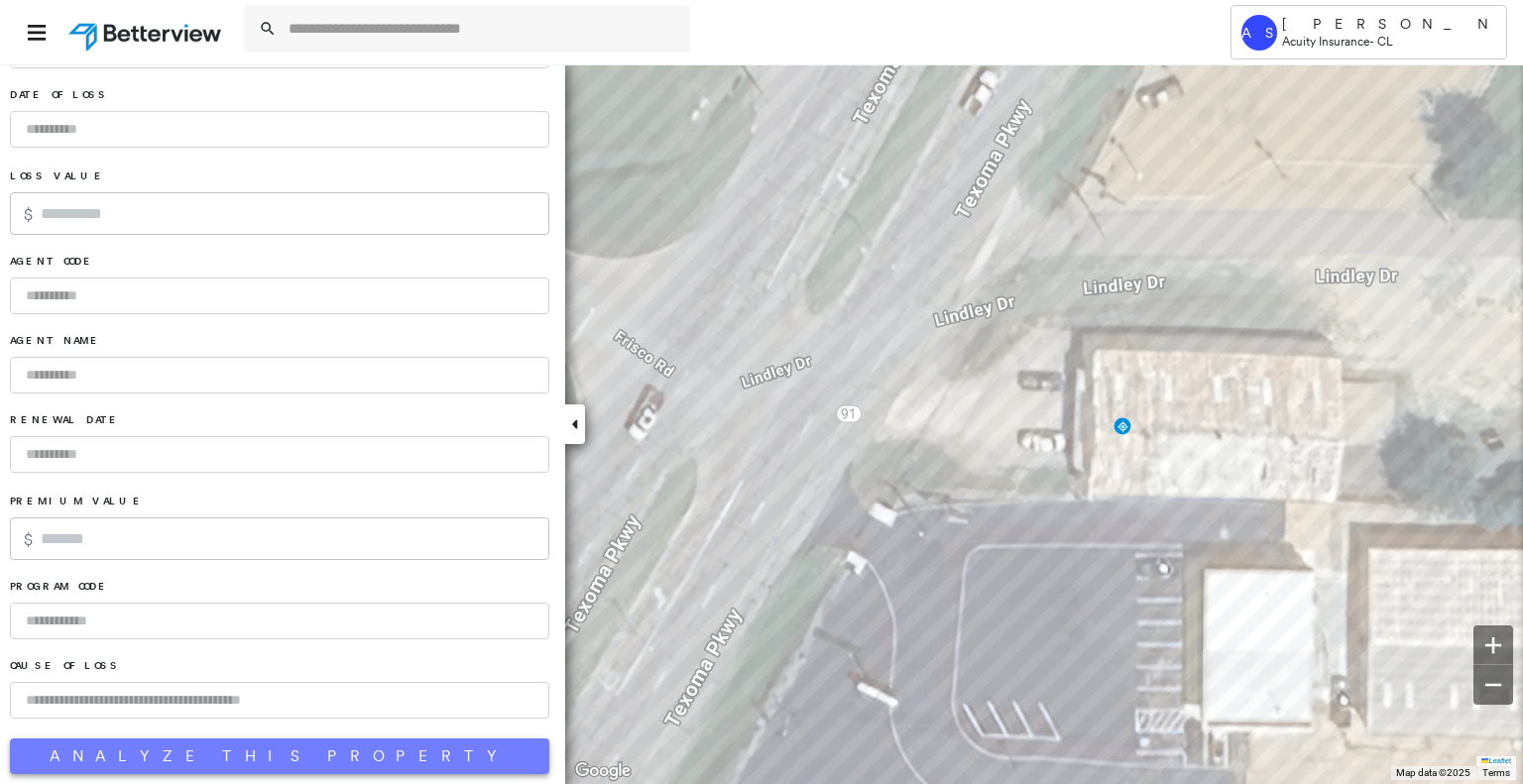 click on "Analyze This Property" at bounding box center [280, 756] 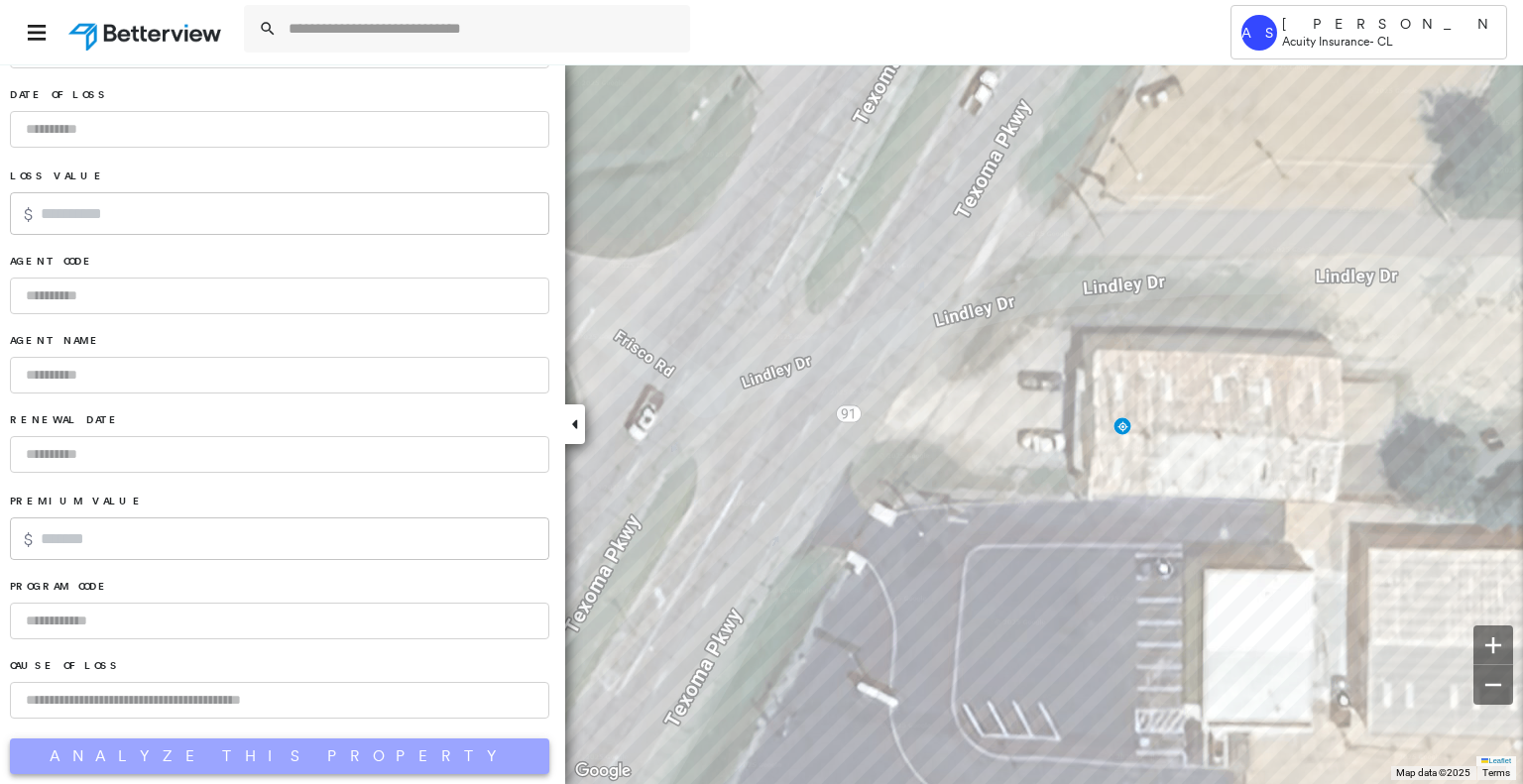 click on "Analyze This Property" at bounding box center [280, 756] 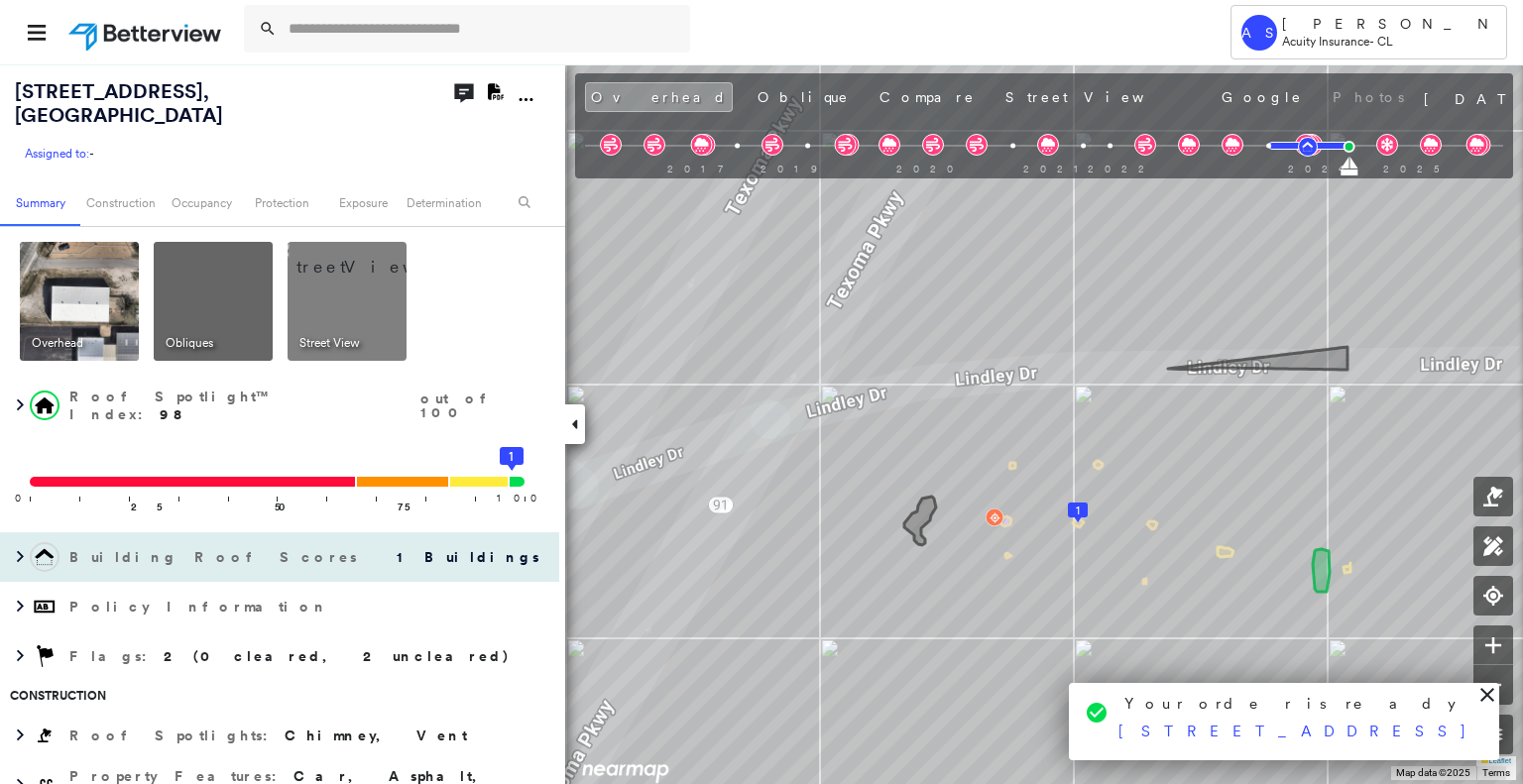 click on "Building Roof Scores" at bounding box center [215, 557] 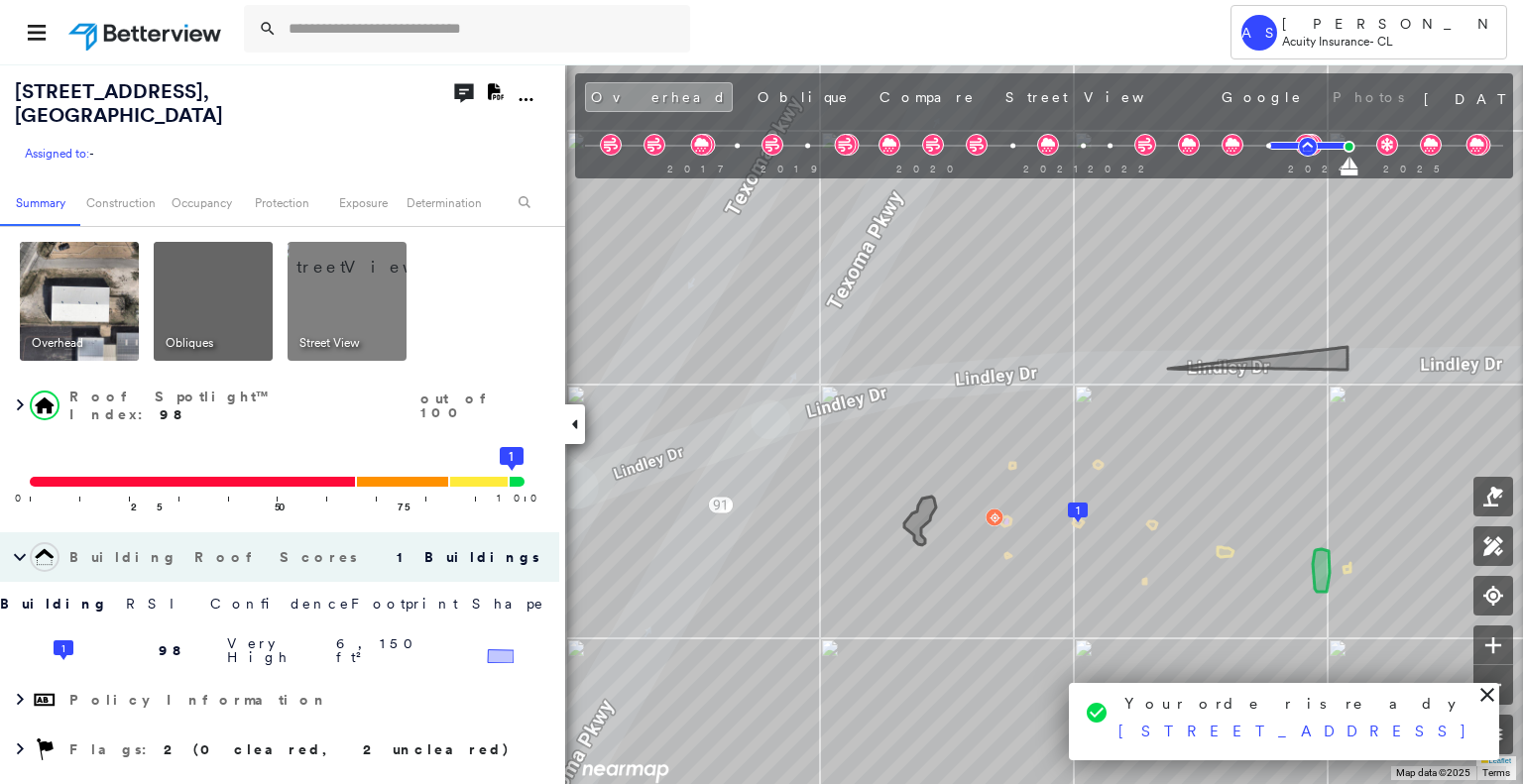 click on "Building Roof Scores" at bounding box center [215, 557] 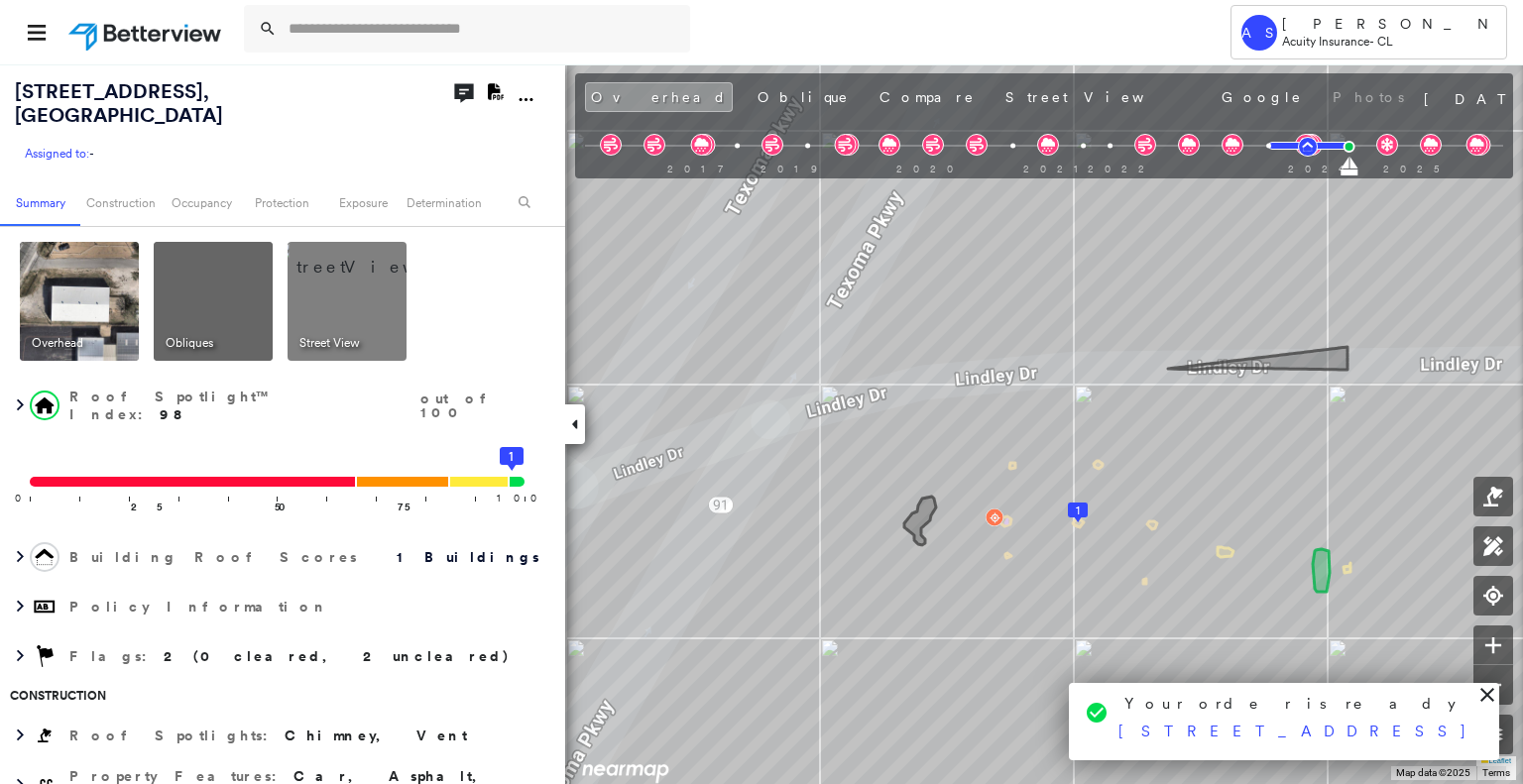 click at bounding box center (371, 257) 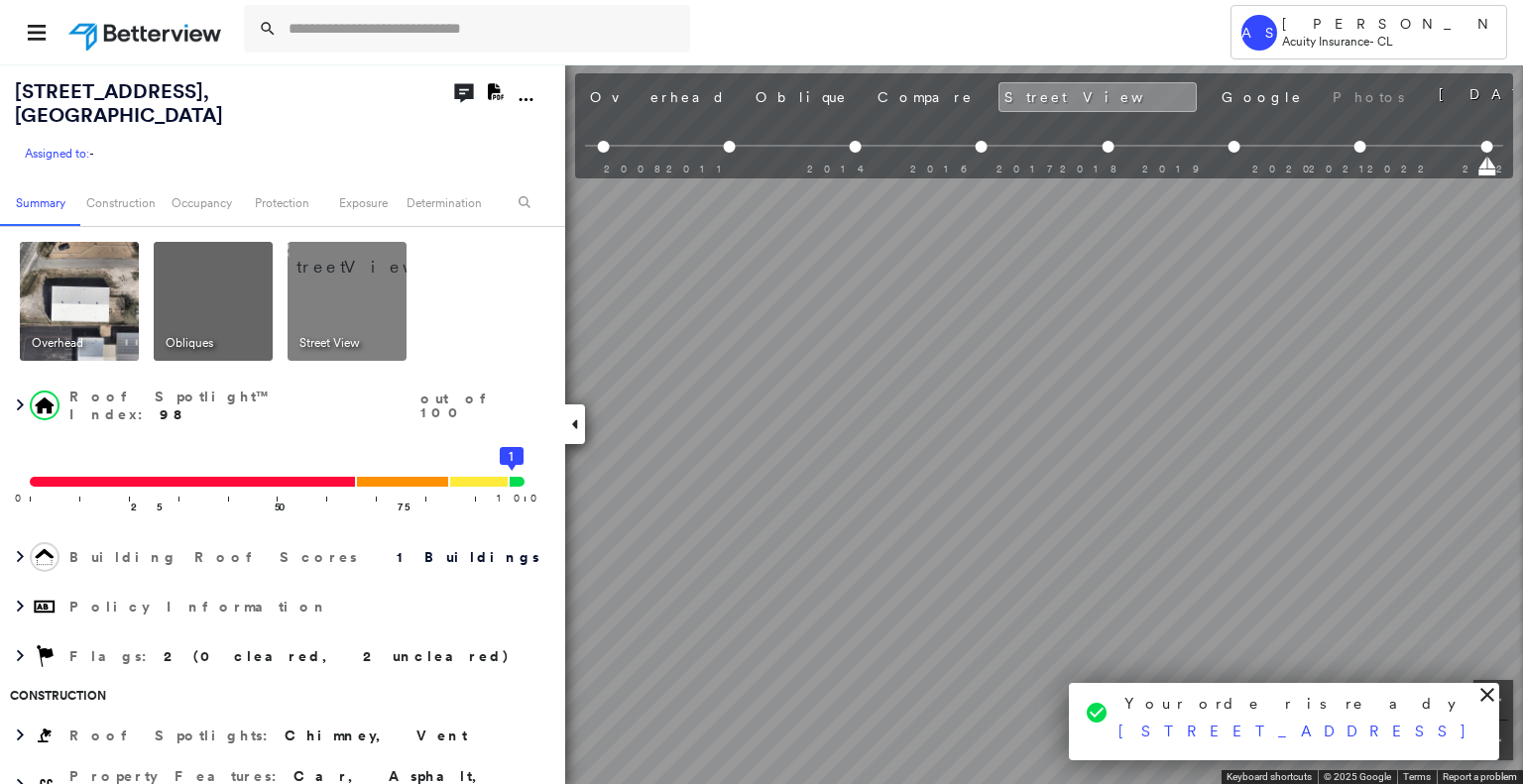 scroll, scrollTop: 0, scrollLeft: 394, axis: horizontal 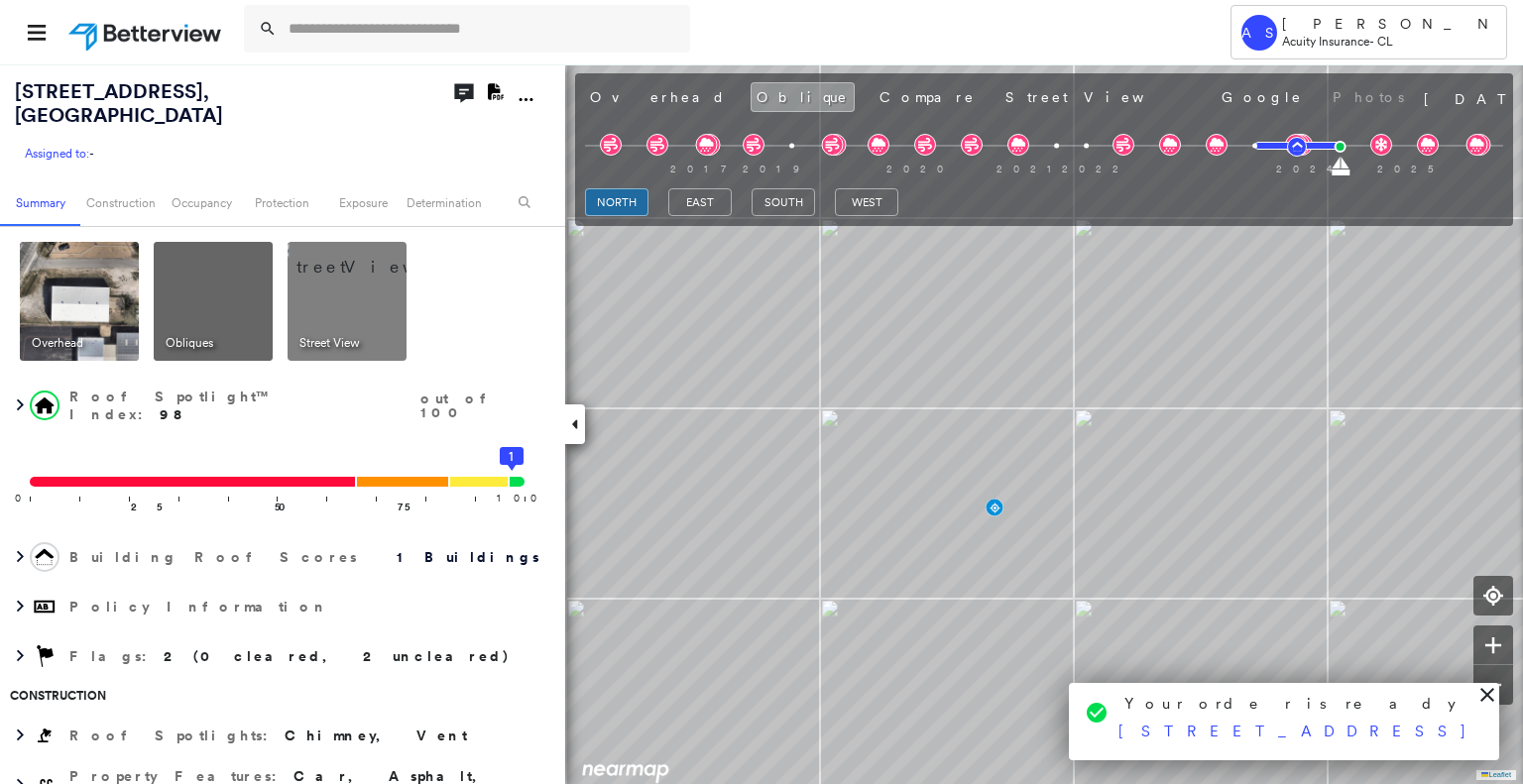 click at bounding box center (79, 301) 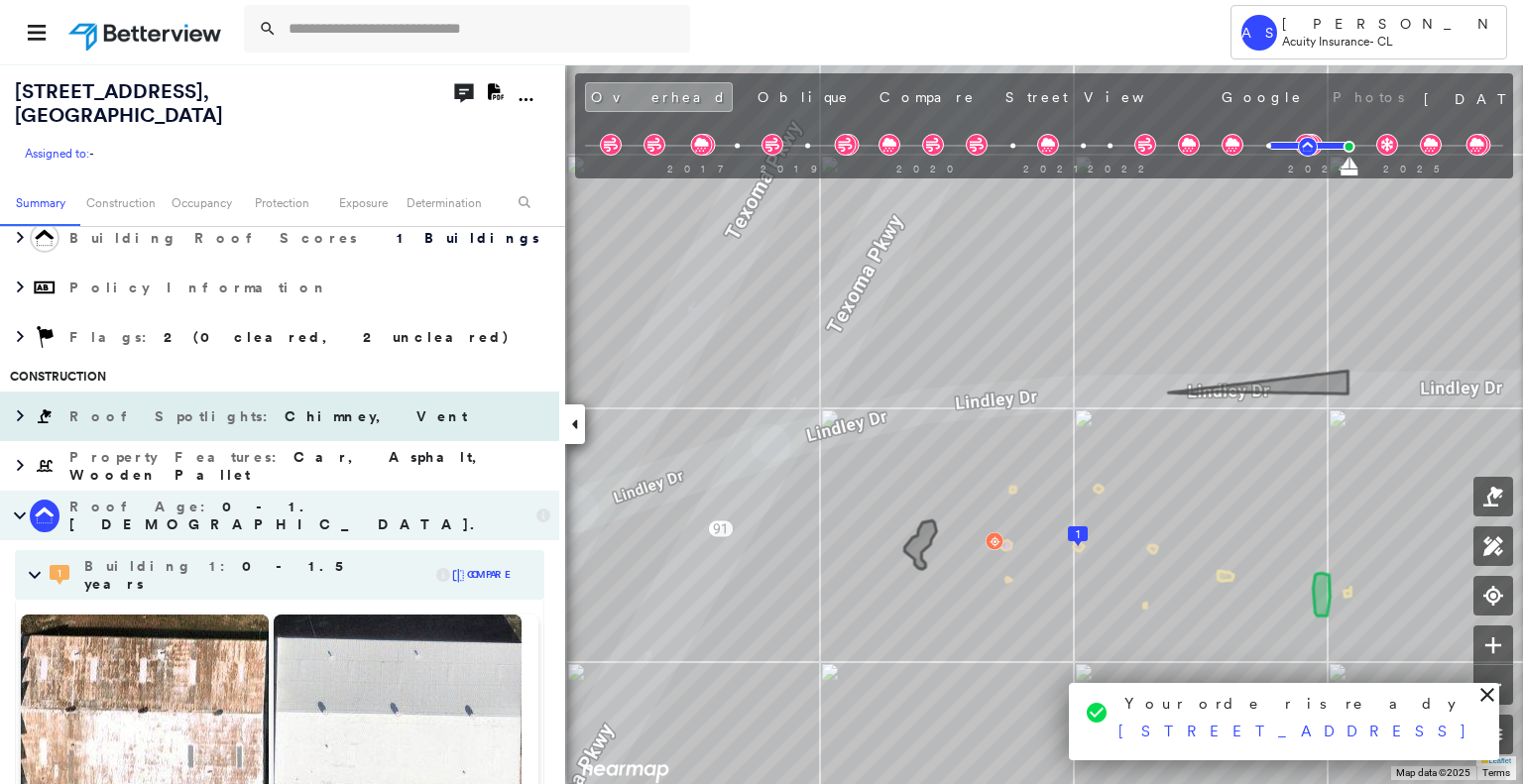 scroll, scrollTop: 321, scrollLeft: 0, axis: vertical 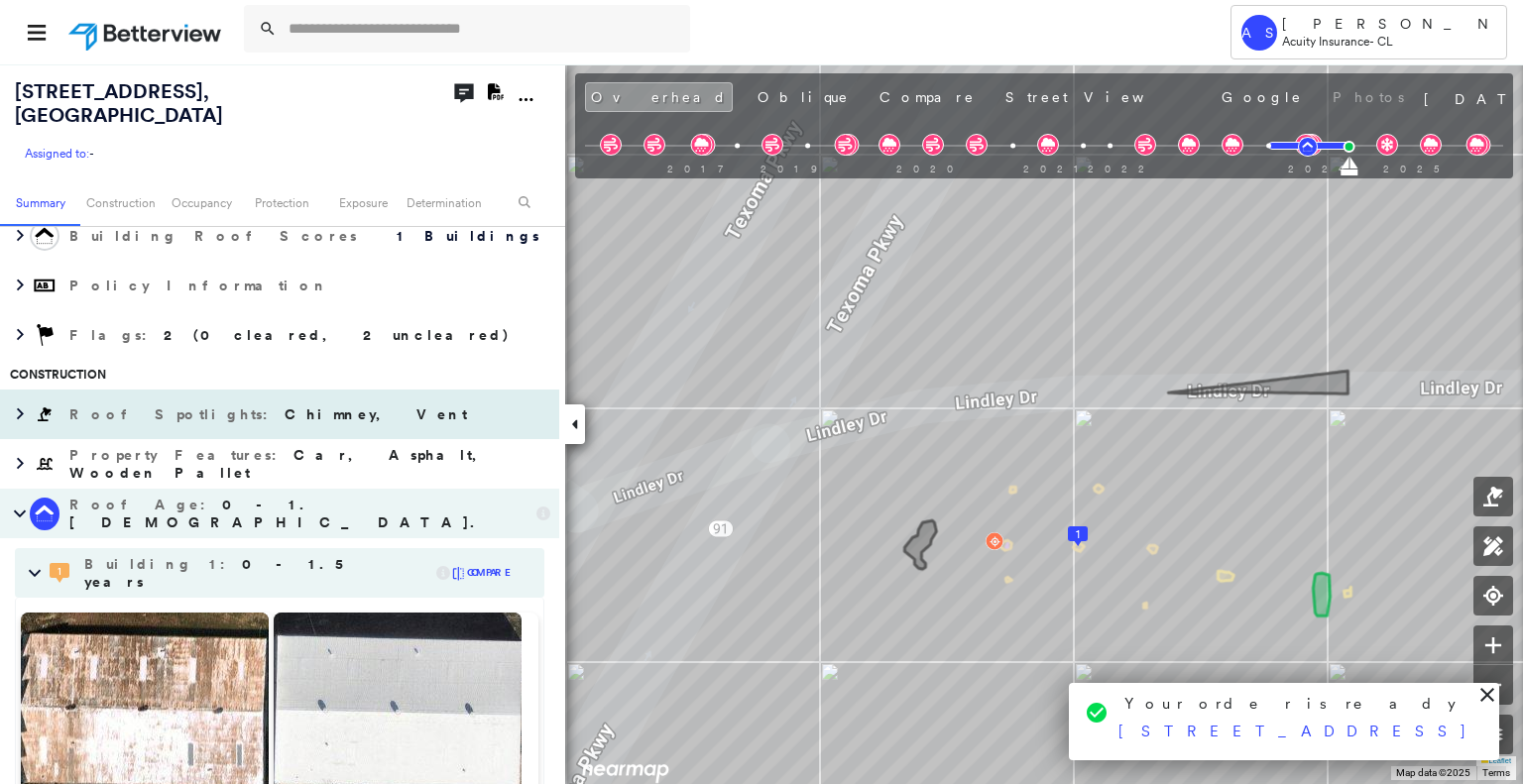 click on "Roof Spotlights :  Chimney, Vent" at bounding box center (270, 414) 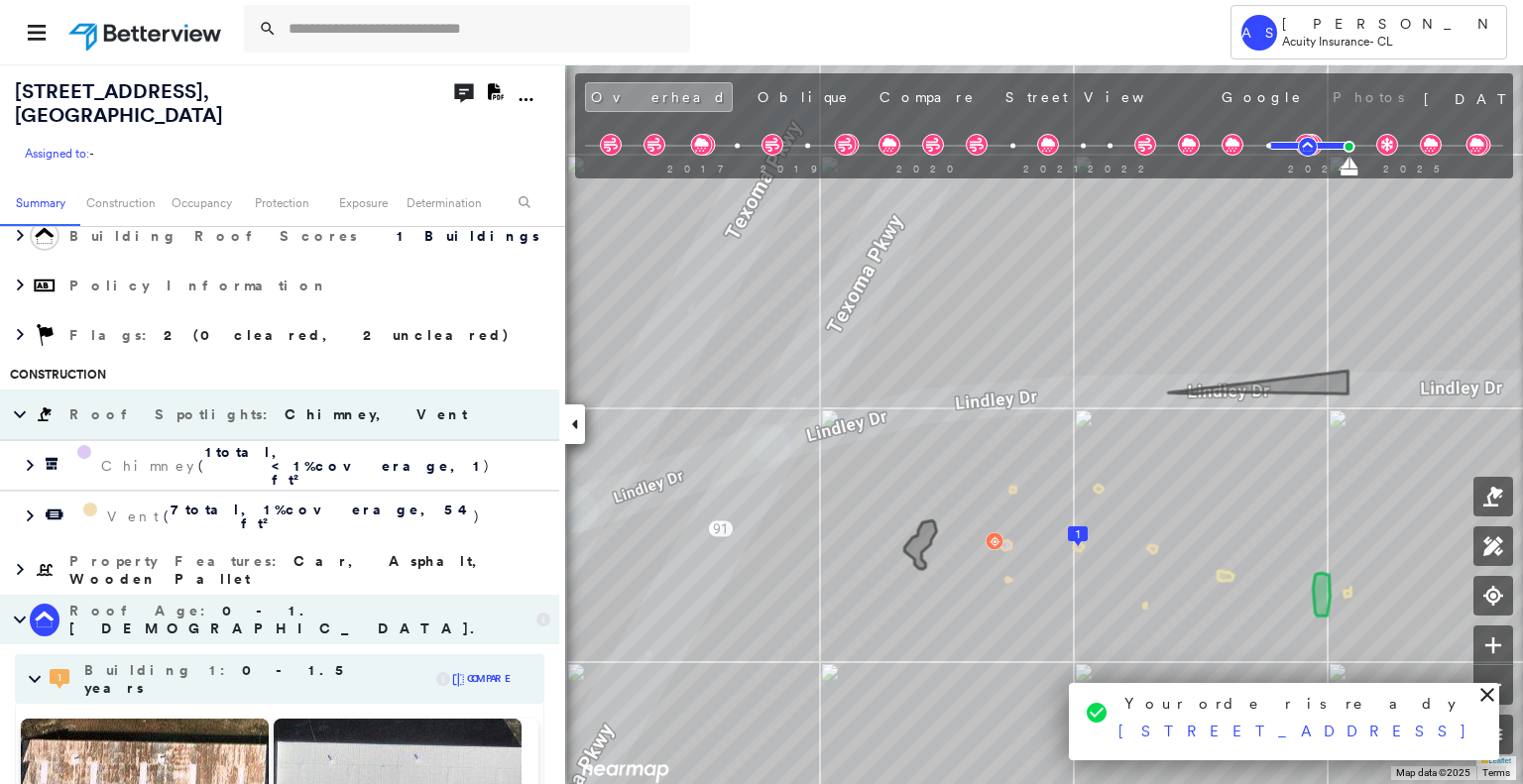 click on "Roof Spotlights :  Chimney, Vent" at bounding box center (270, 414) 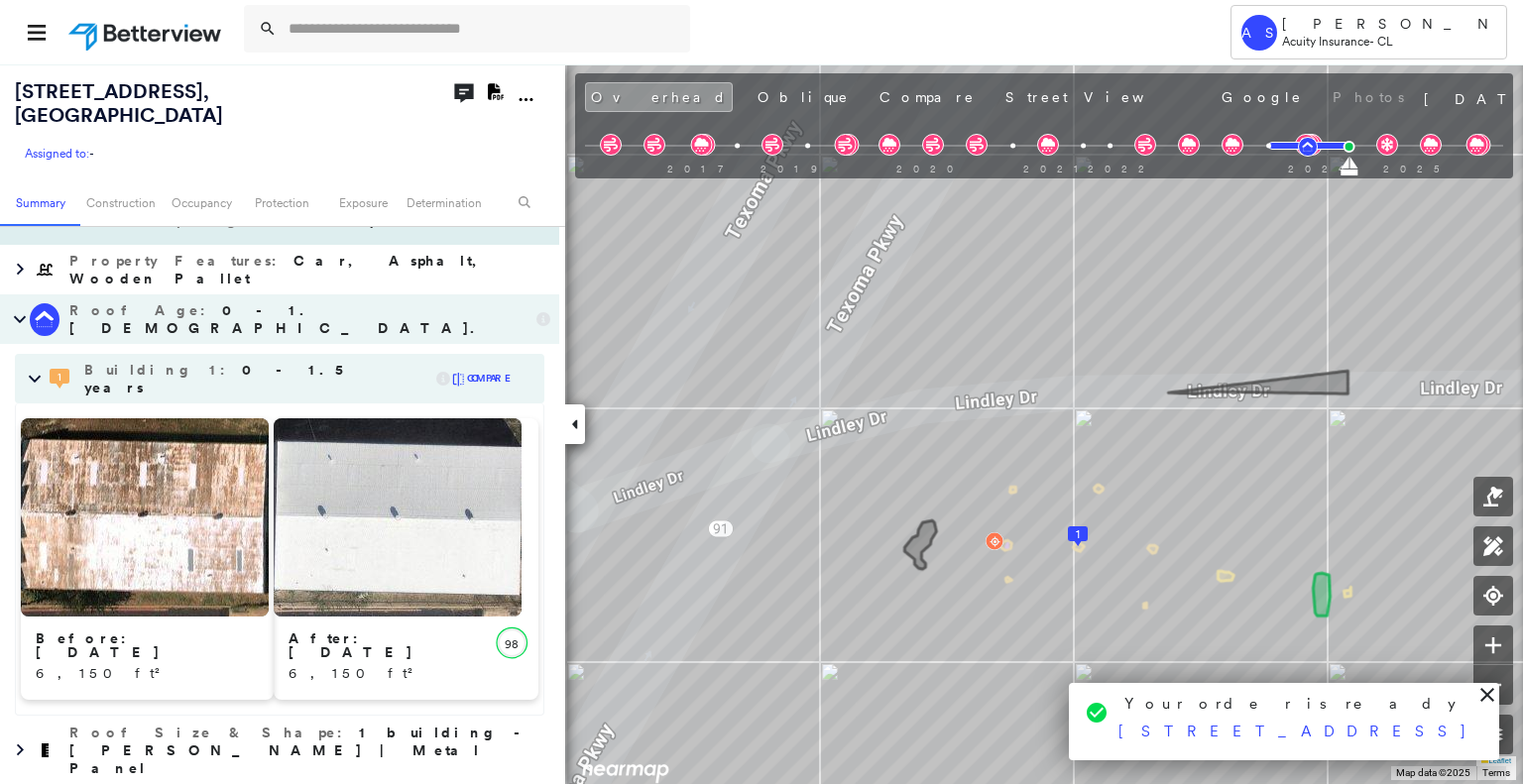 scroll, scrollTop: 534, scrollLeft: 0, axis: vertical 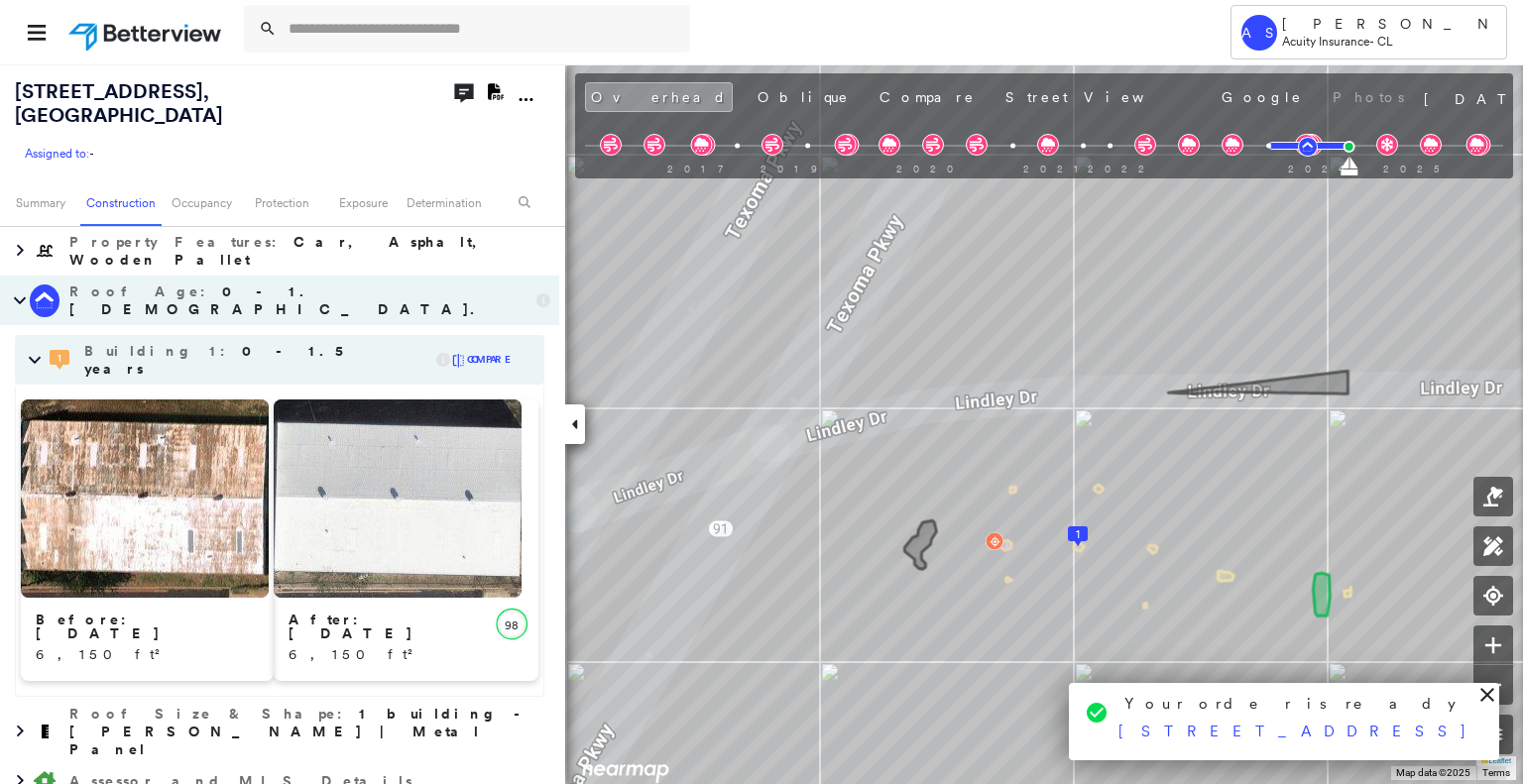 click at bounding box center (145, 499) 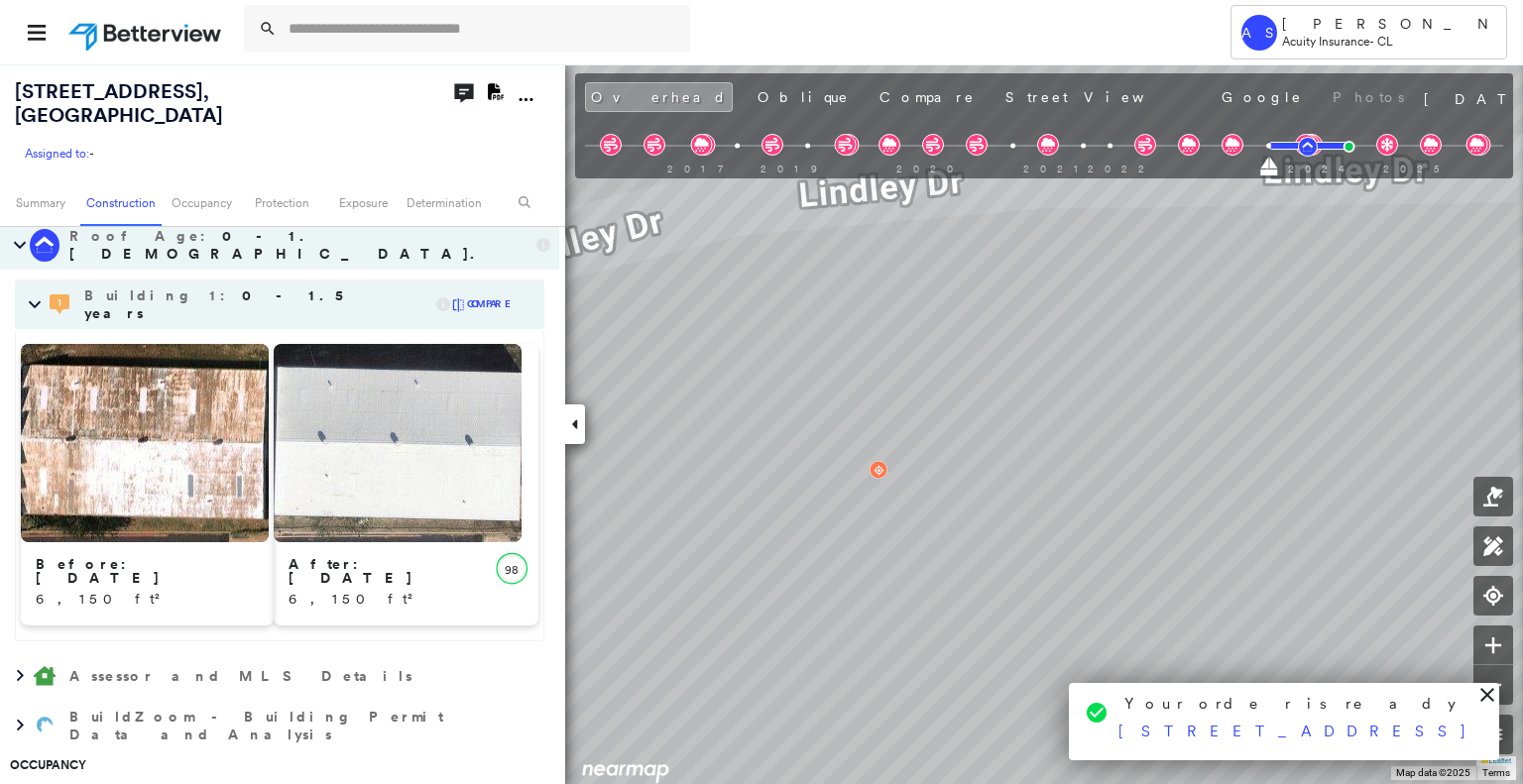scroll, scrollTop: 584, scrollLeft: 0, axis: vertical 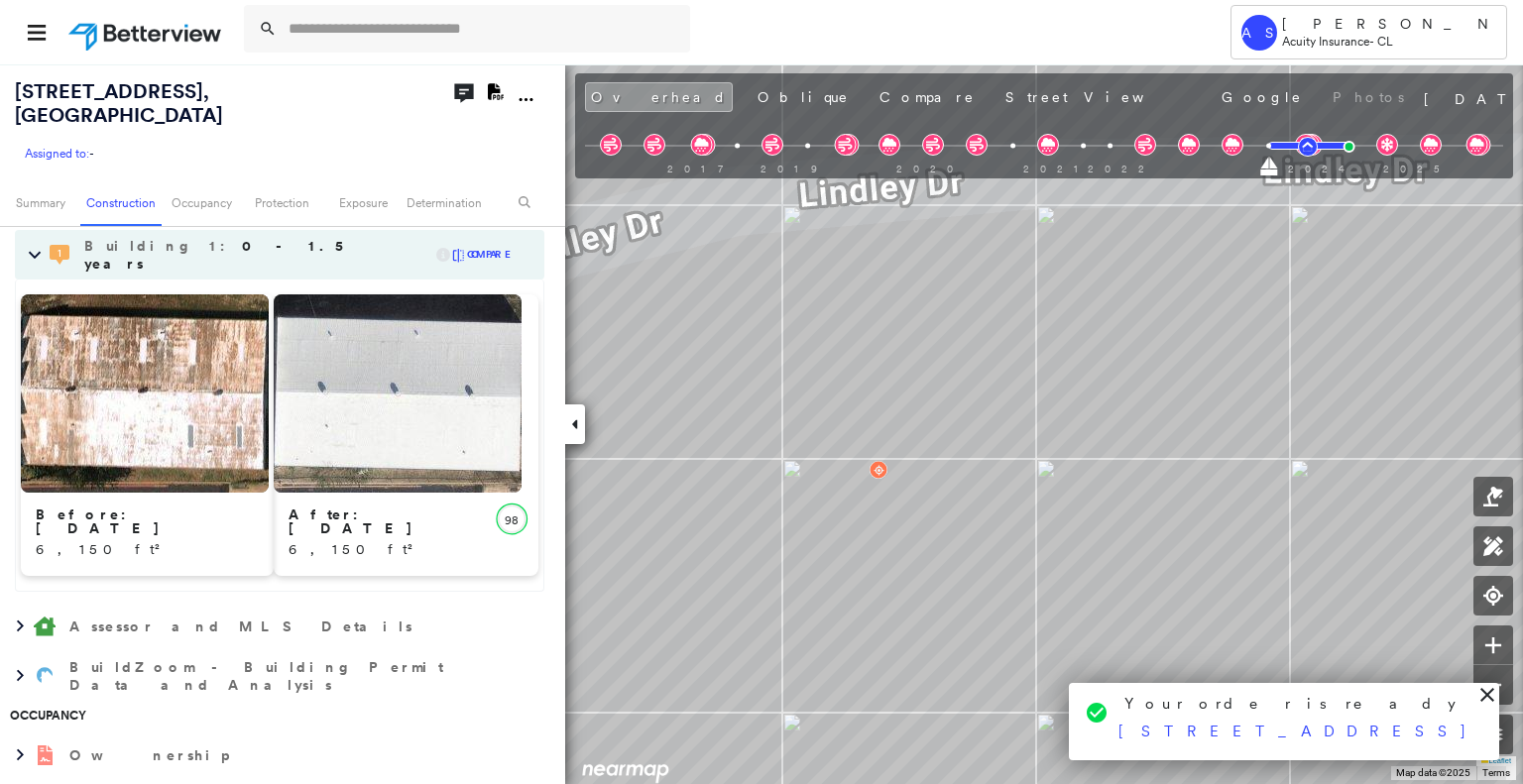 click at bounding box center [398, 393] 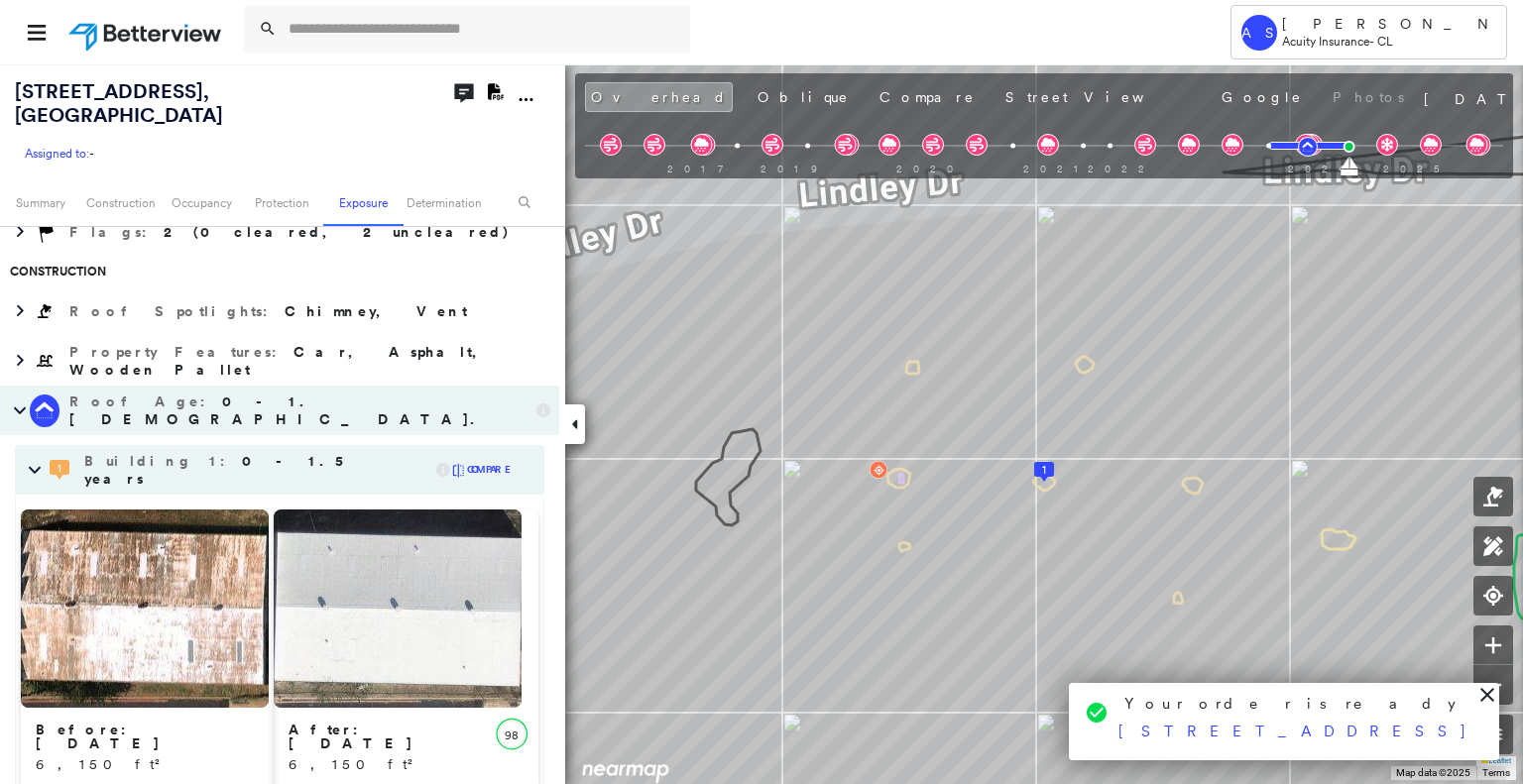 scroll, scrollTop: 0, scrollLeft: 0, axis: both 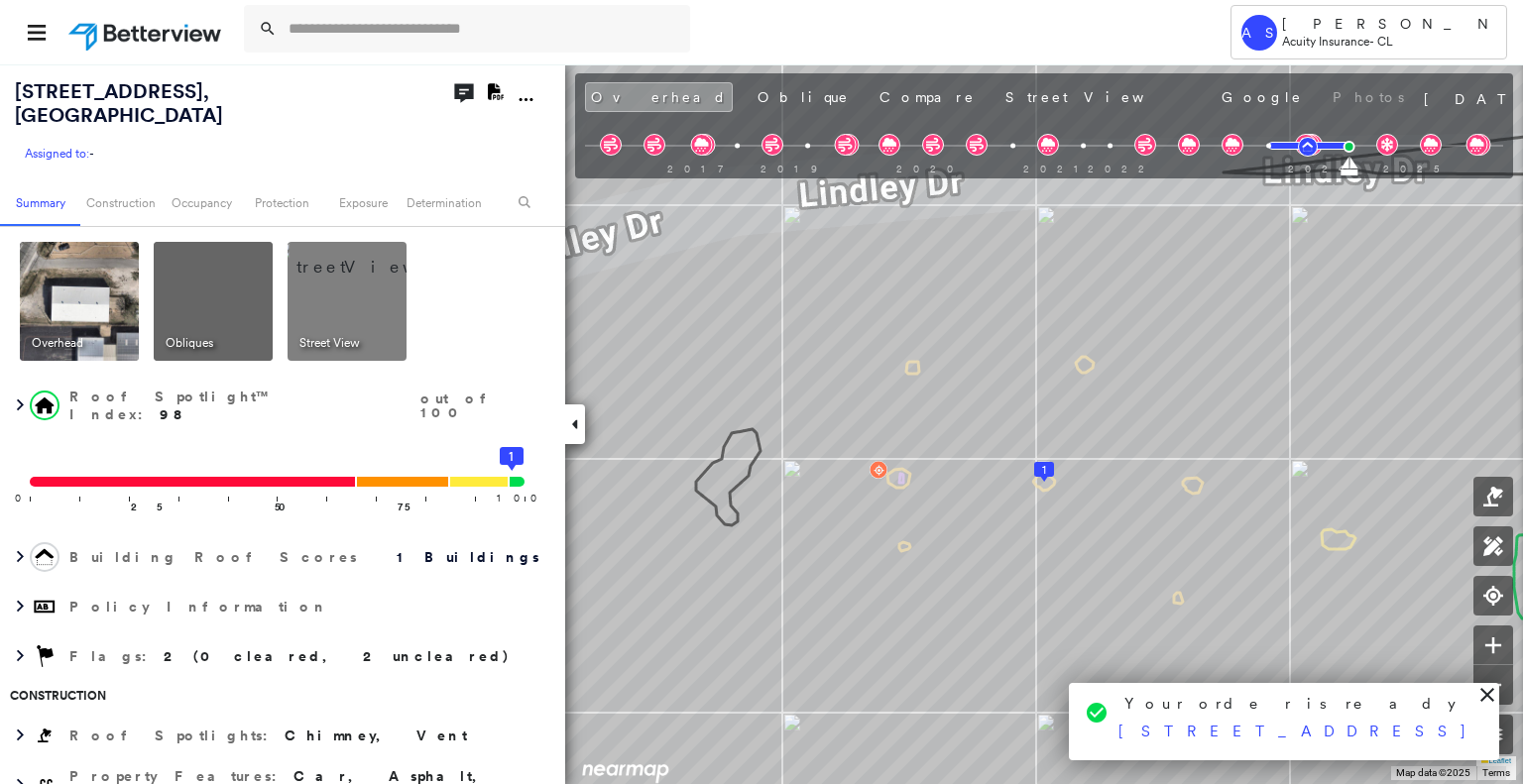 click on "Download PDF Report" 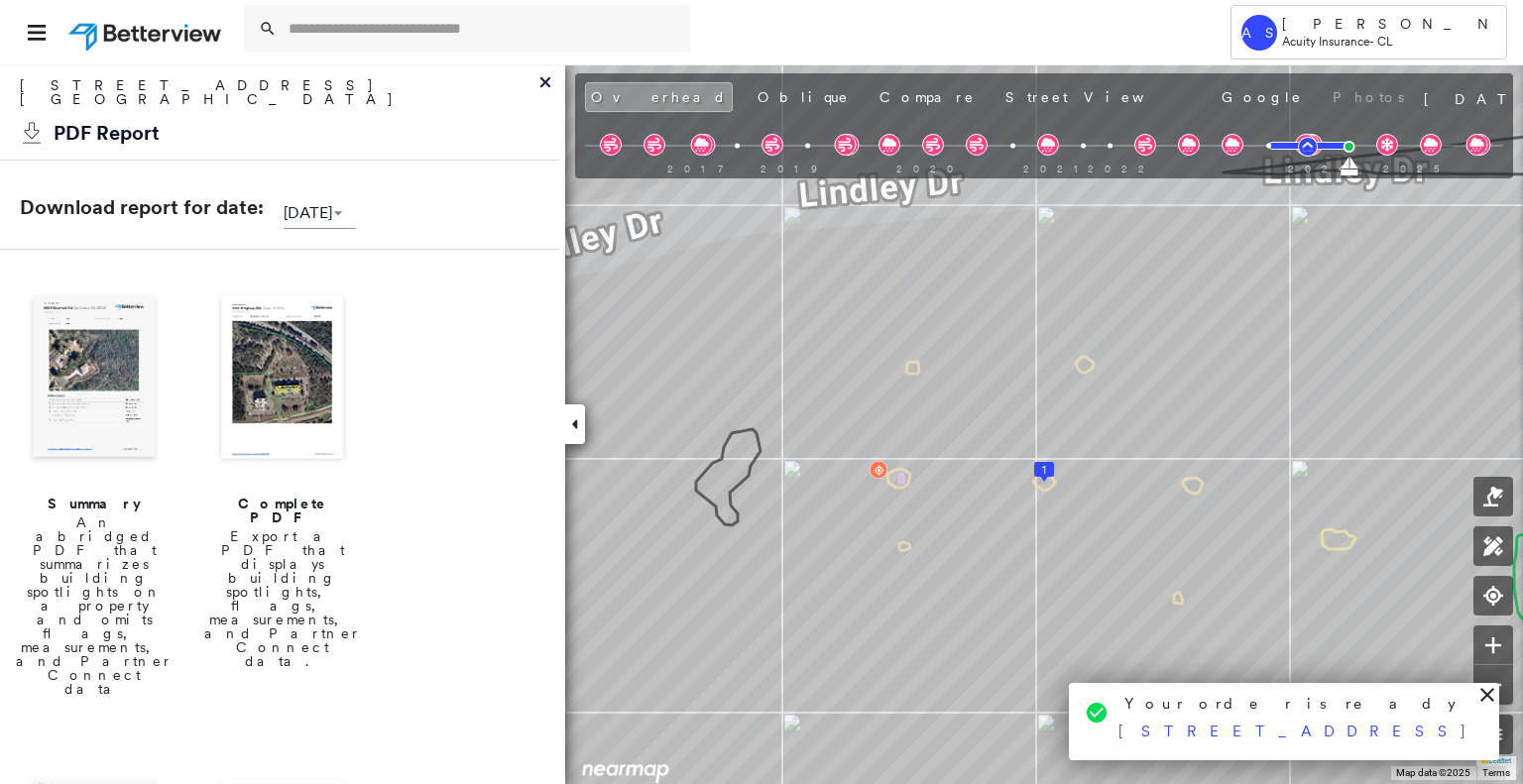 click at bounding box center [283, 379] 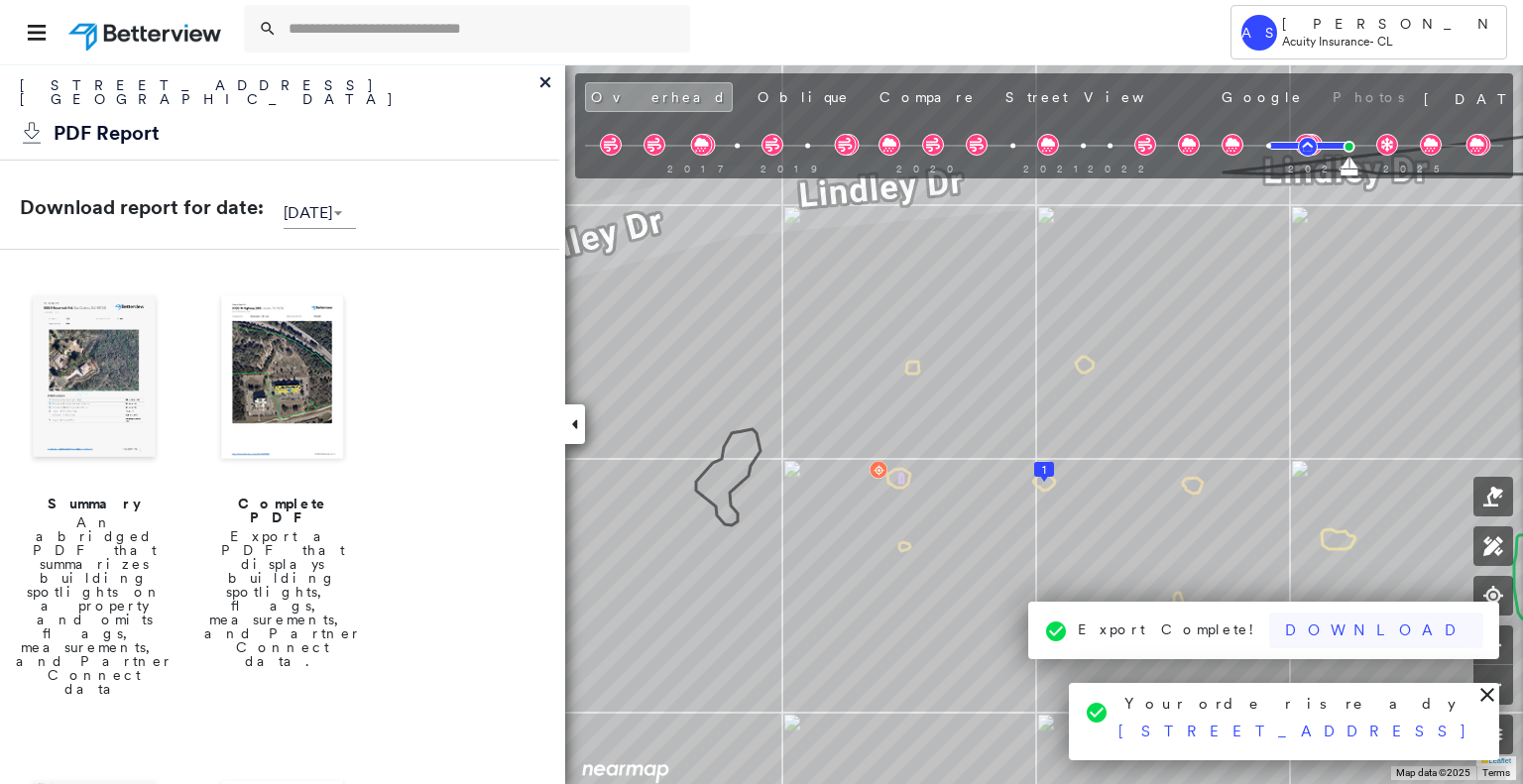 click on "Download" at bounding box center [1376, 630] 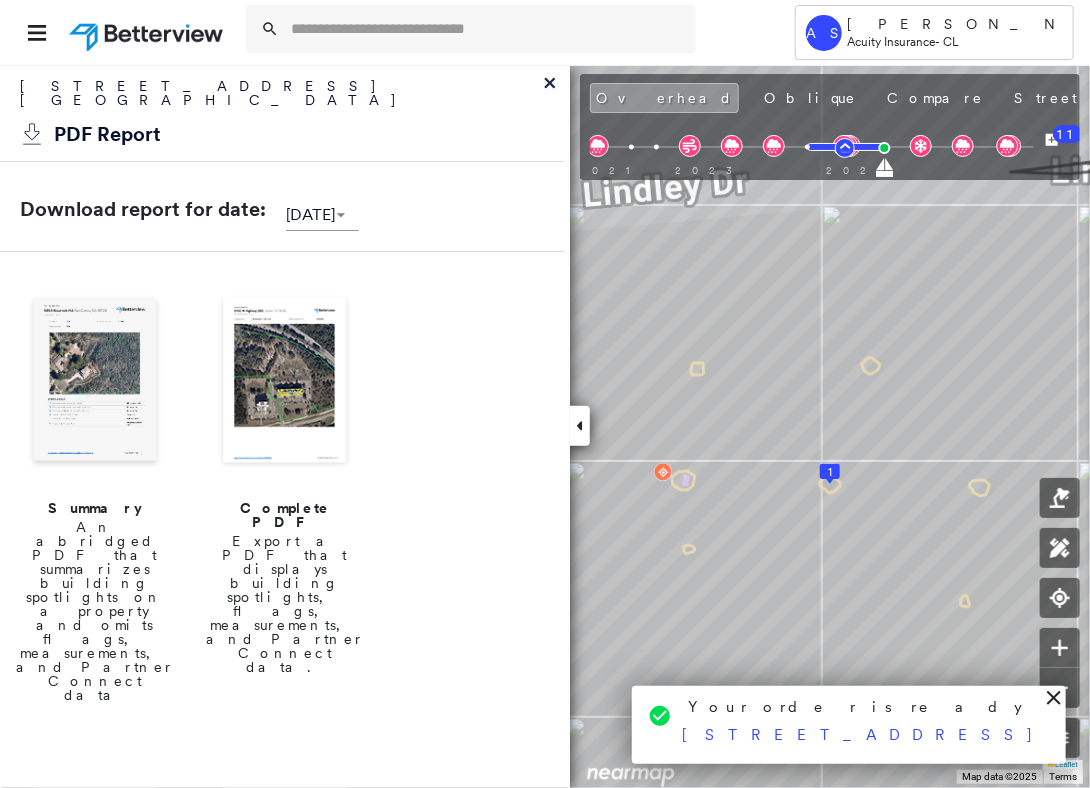 drag, startPoint x: 867, startPoint y: 729, endPoint x: 1180, endPoint y: 737, distance: 313.10223 